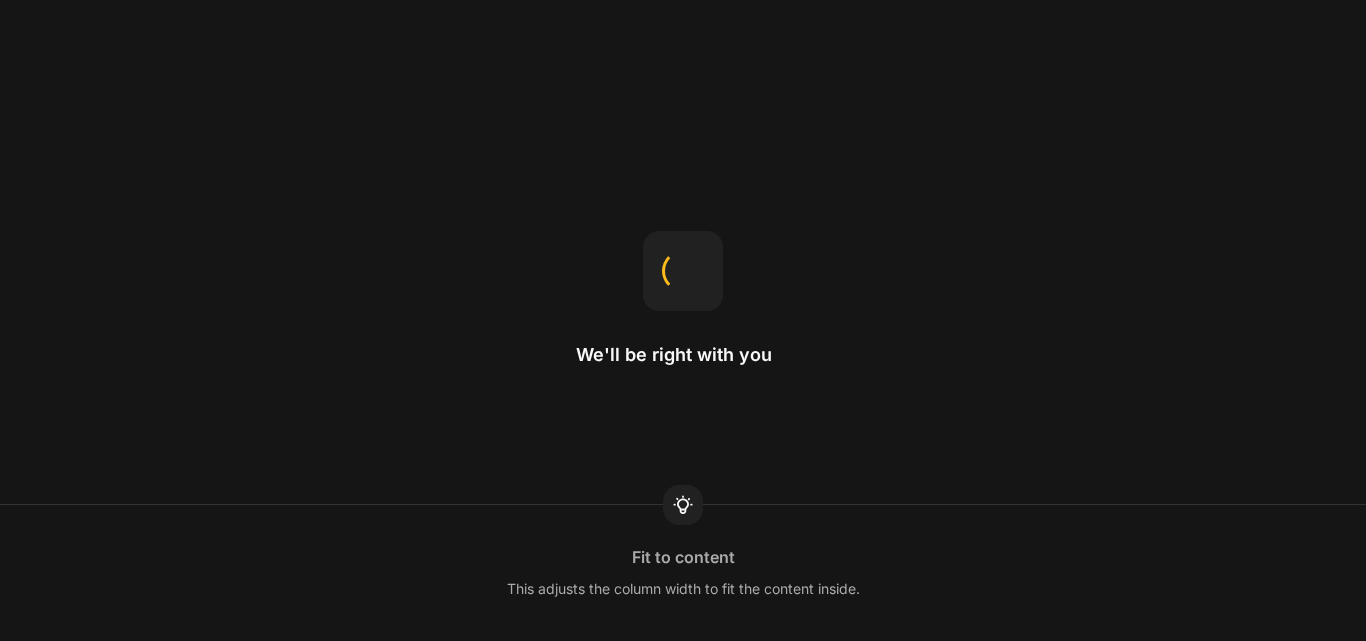 scroll, scrollTop: 0, scrollLeft: 0, axis: both 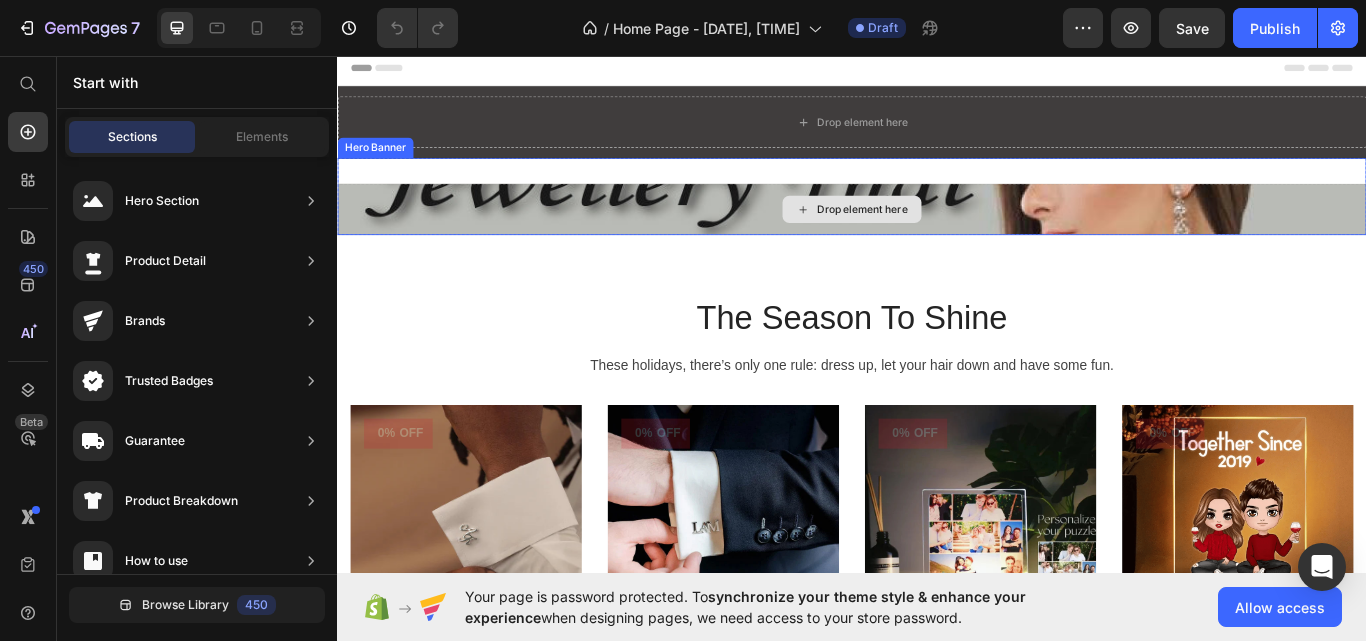 click on "Drop element here" at bounding box center (937, 236) 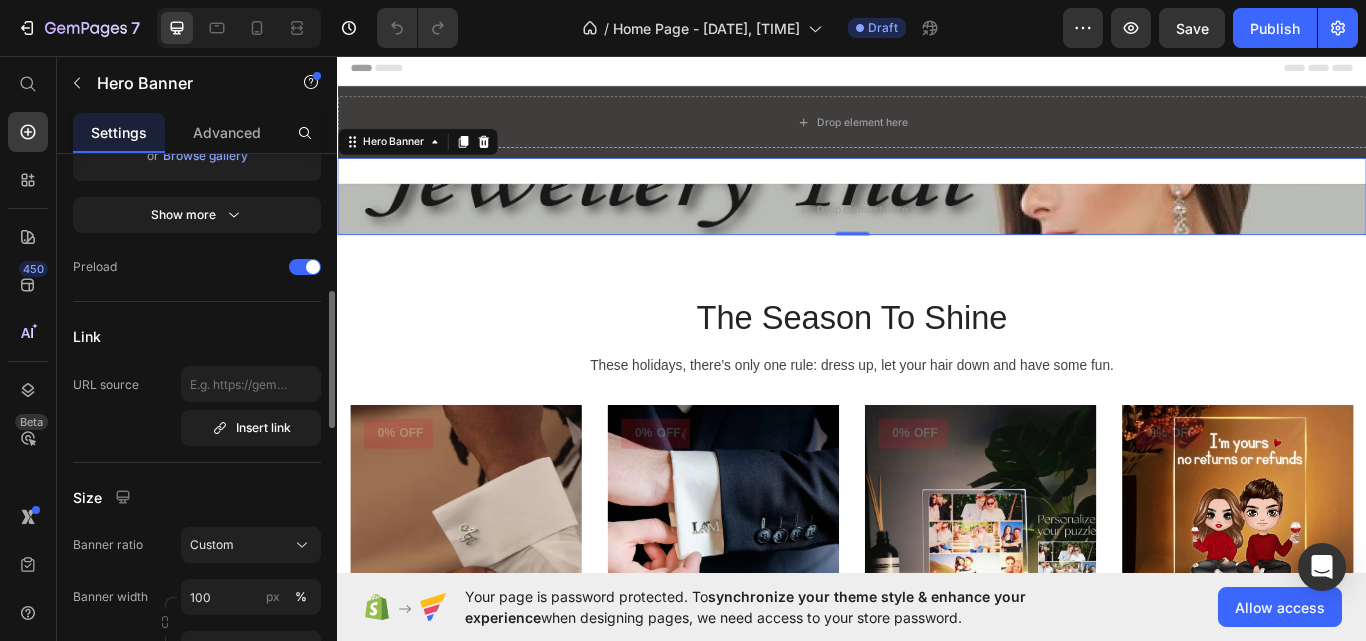 scroll, scrollTop: 656, scrollLeft: 0, axis: vertical 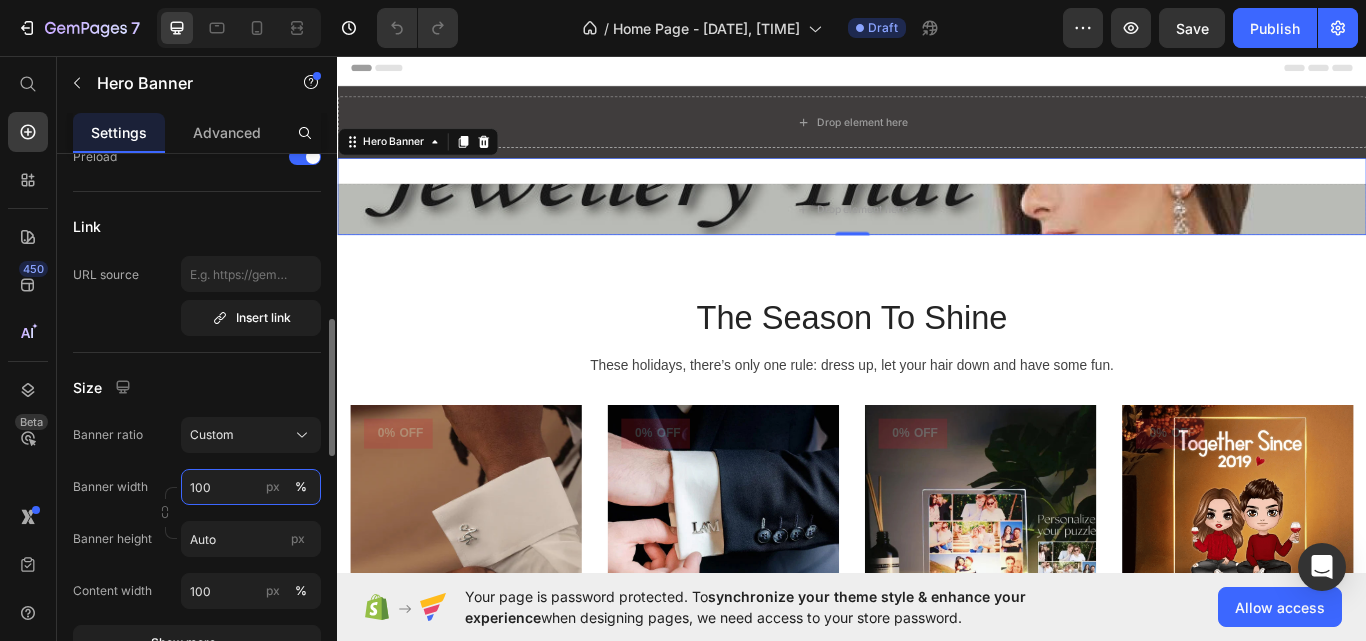 click on "100" at bounding box center [251, 487] 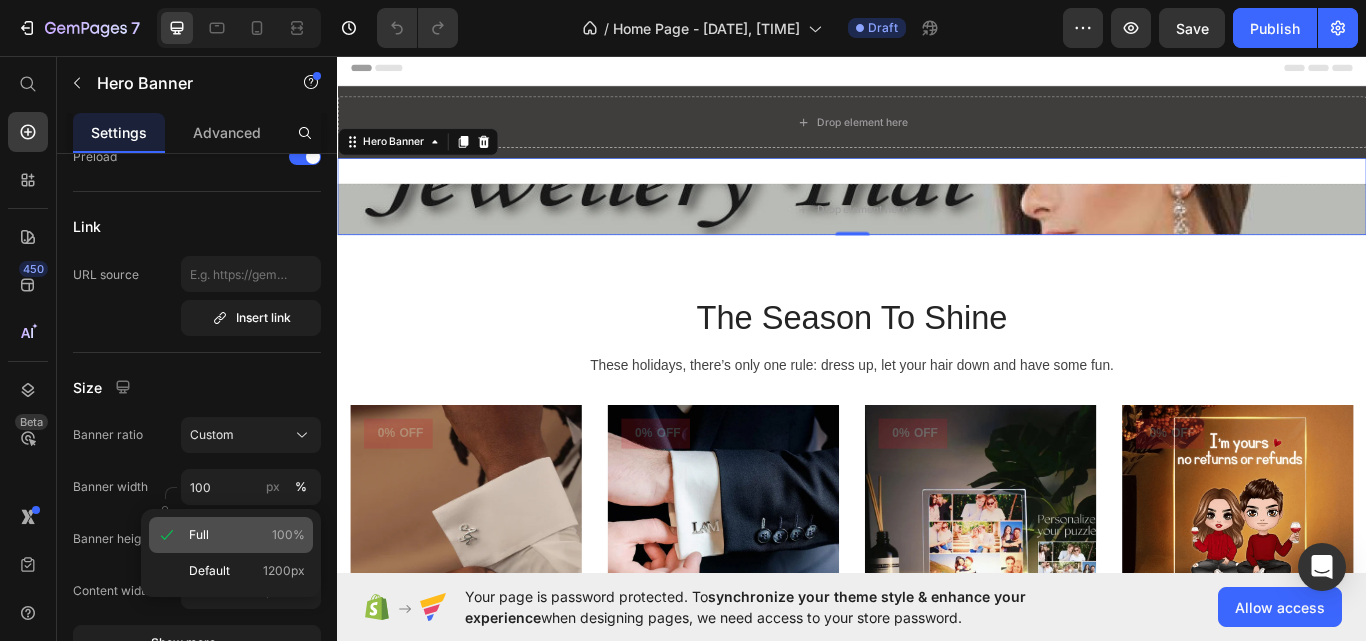 click on "Full 100%" at bounding box center (247, 535) 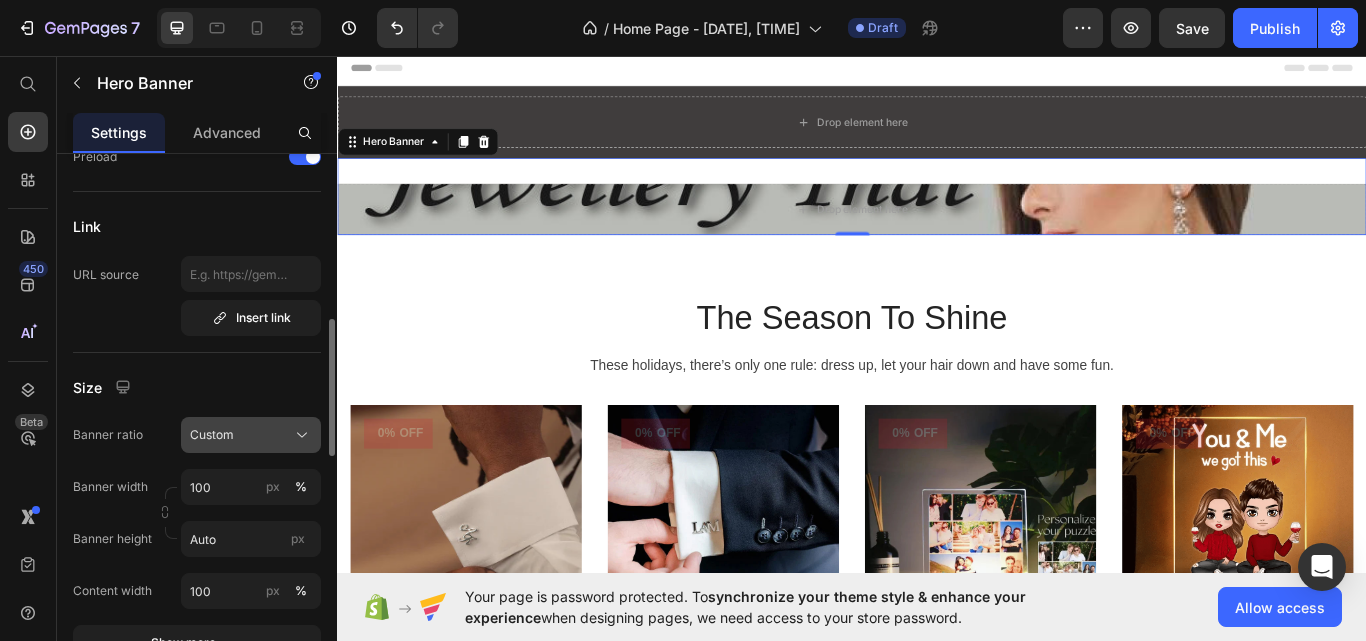 click on "Custom" at bounding box center [251, 435] 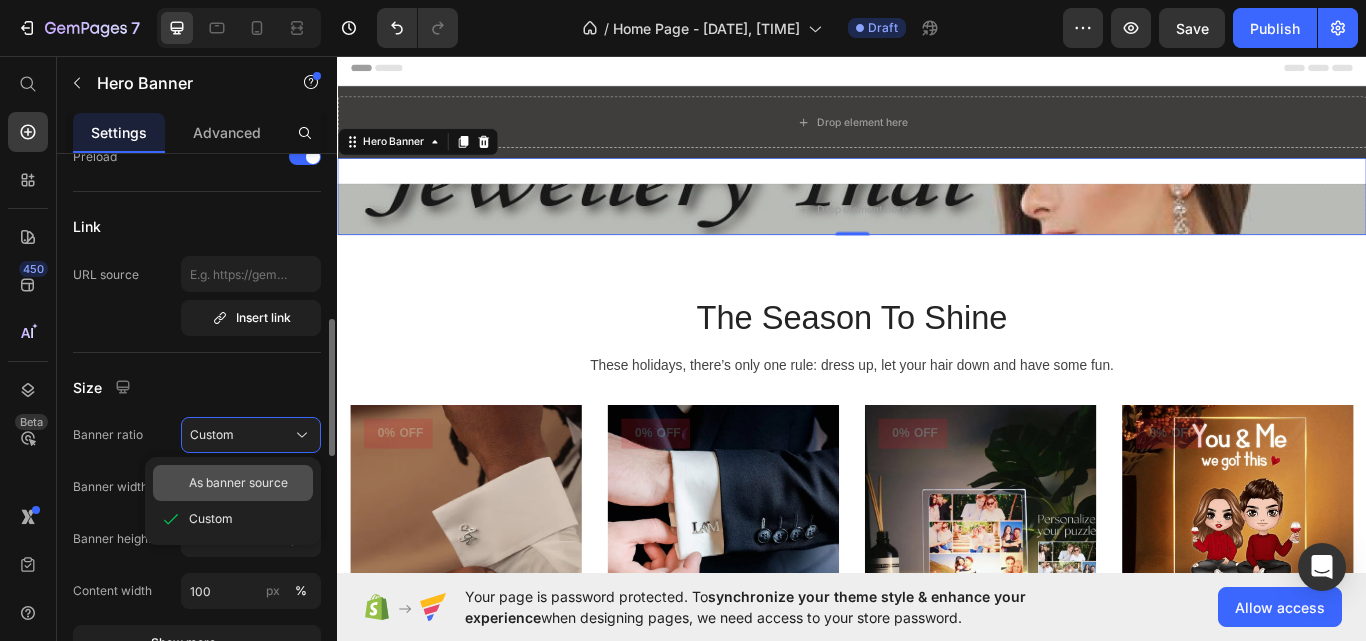 click on "As banner source" 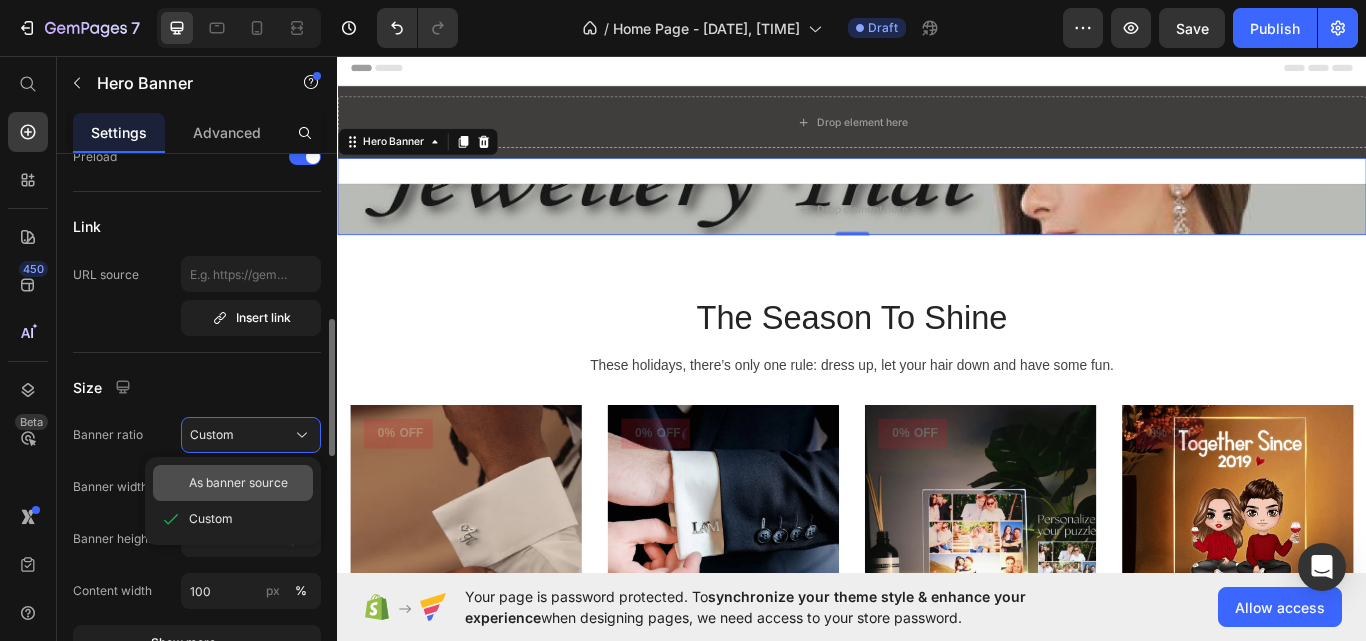 type 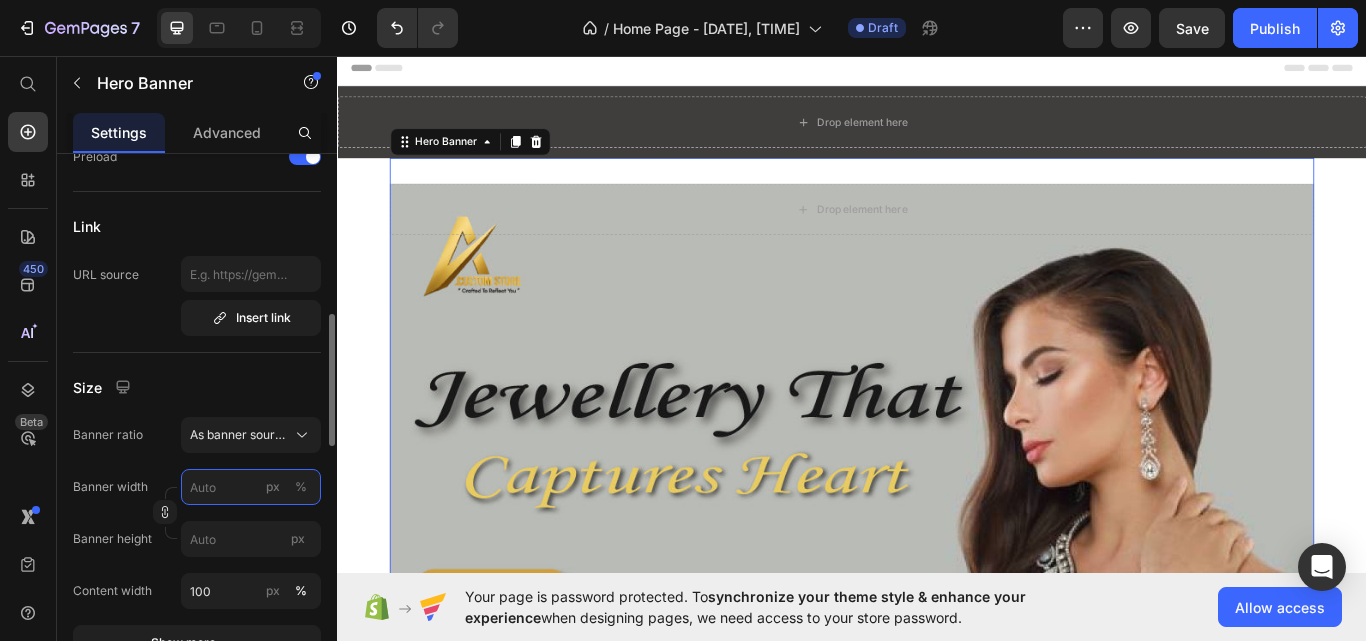 click on "px %" at bounding box center (251, 487) 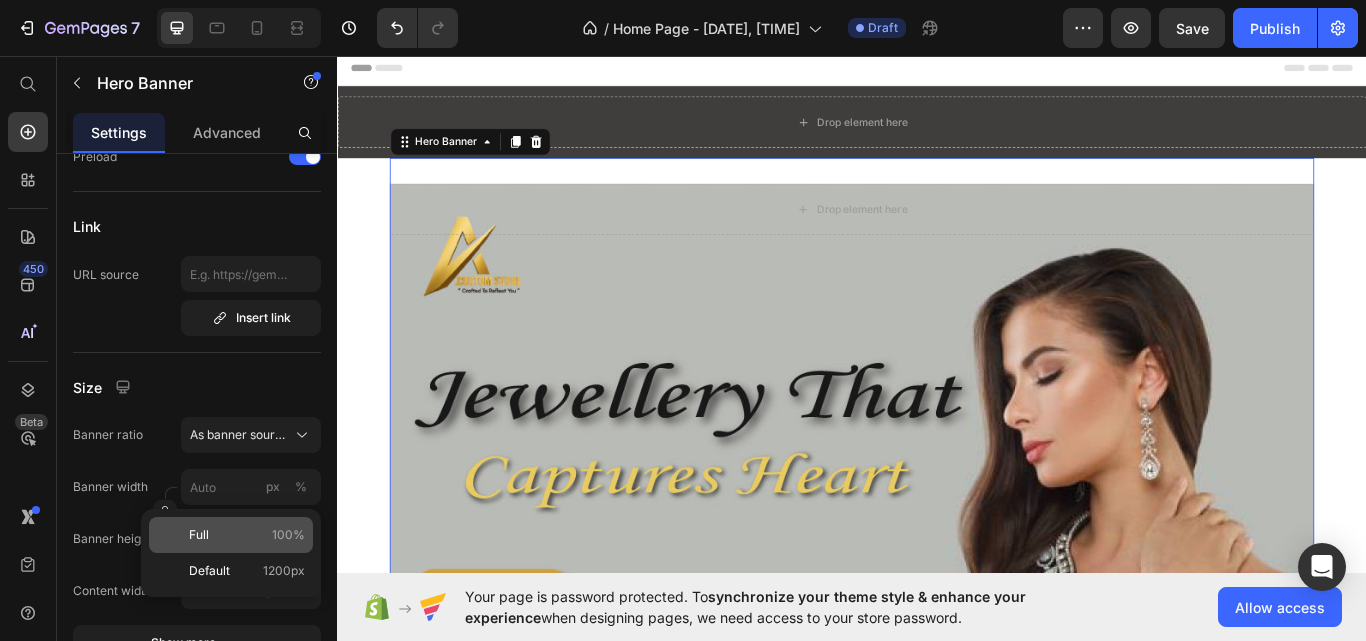 click on "Full" at bounding box center [199, 535] 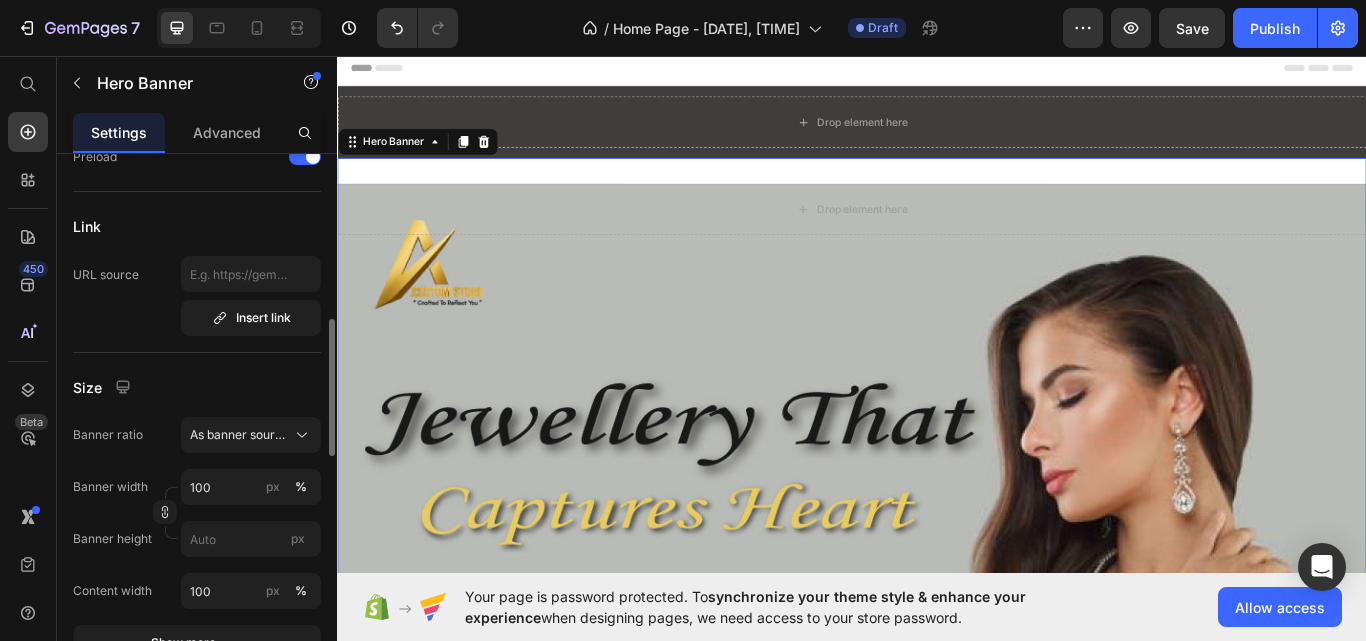 click on "Size" at bounding box center [197, 387] 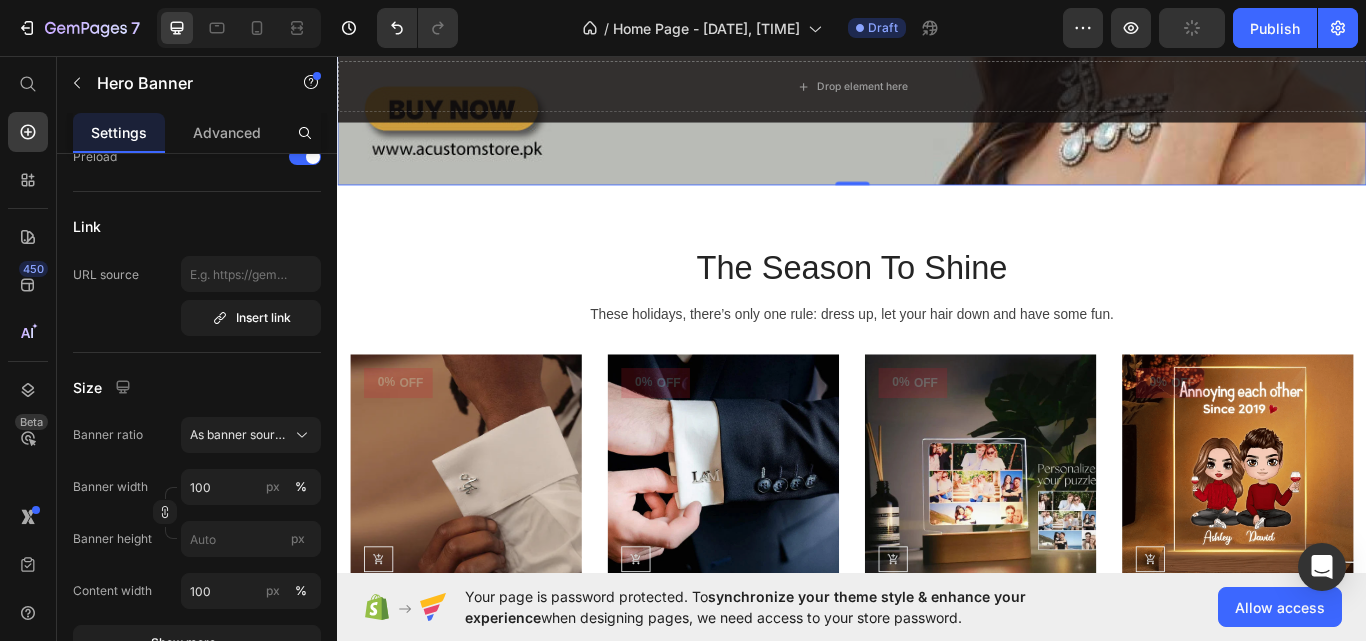scroll, scrollTop: 739, scrollLeft: 0, axis: vertical 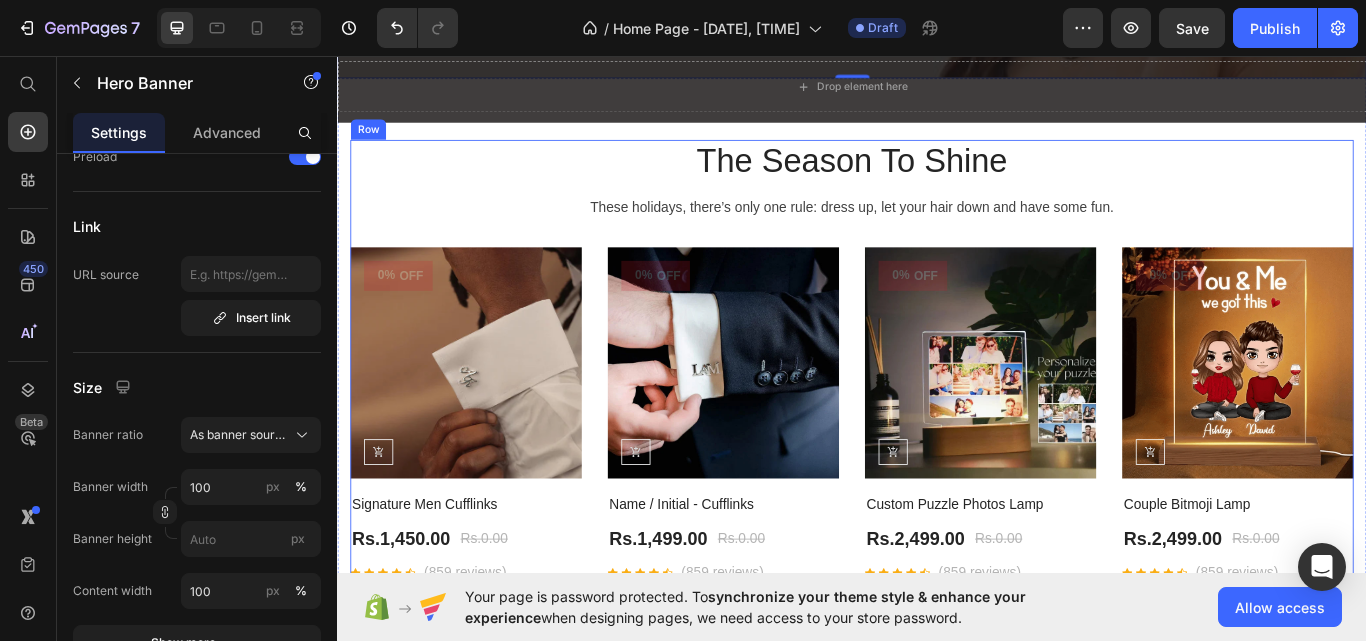 click on "The Season To Shine Heading These holidays, there’s only one rule: dress up, let your hair down and have some fun.  Text block 0% OFF (P) Tag Product Images (P) Cart Button Row Signature Men Cufflinks (P) Title Rs.1,450.00 (P) Price Rs.0.00 (P) Price Row                Icon                Icon                Icon                Icon
Icon Icon List Hoz (859 reviews) Text block Row 0% OFF (P) Tag Product Images (P) Cart Button Row Name / Initial - Cufflinks (P) Title Rs.1,499.00 (P) Price Rs.0.00 (P) Price Row                Icon                Icon                Icon                Icon
Icon Icon List Hoz (859 reviews) Text block Row 0% OFF (P) Tag Product Images (P) Cart Button Row Custom Puzzle Photos Lamp (P) Title Rs.2,499.00 (P) Price Rs.0.00 (P) Price Row                Icon                Icon                Icon                Icon
Icon Icon List Hoz (859 reviews) Text block Row 0% OFF (P) Tag Product Images (P) Cart Button Row Couple Bitmoji Lamp Row" at bounding box center [937, 414] 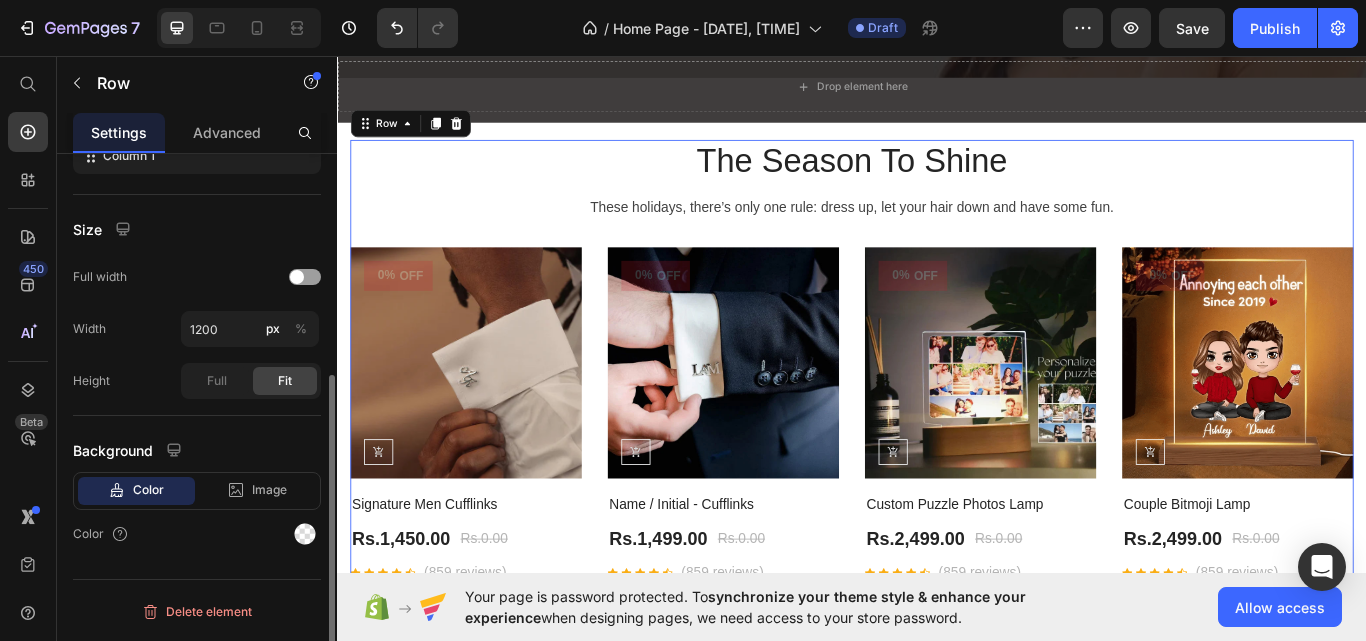 scroll, scrollTop: 0, scrollLeft: 0, axis: both 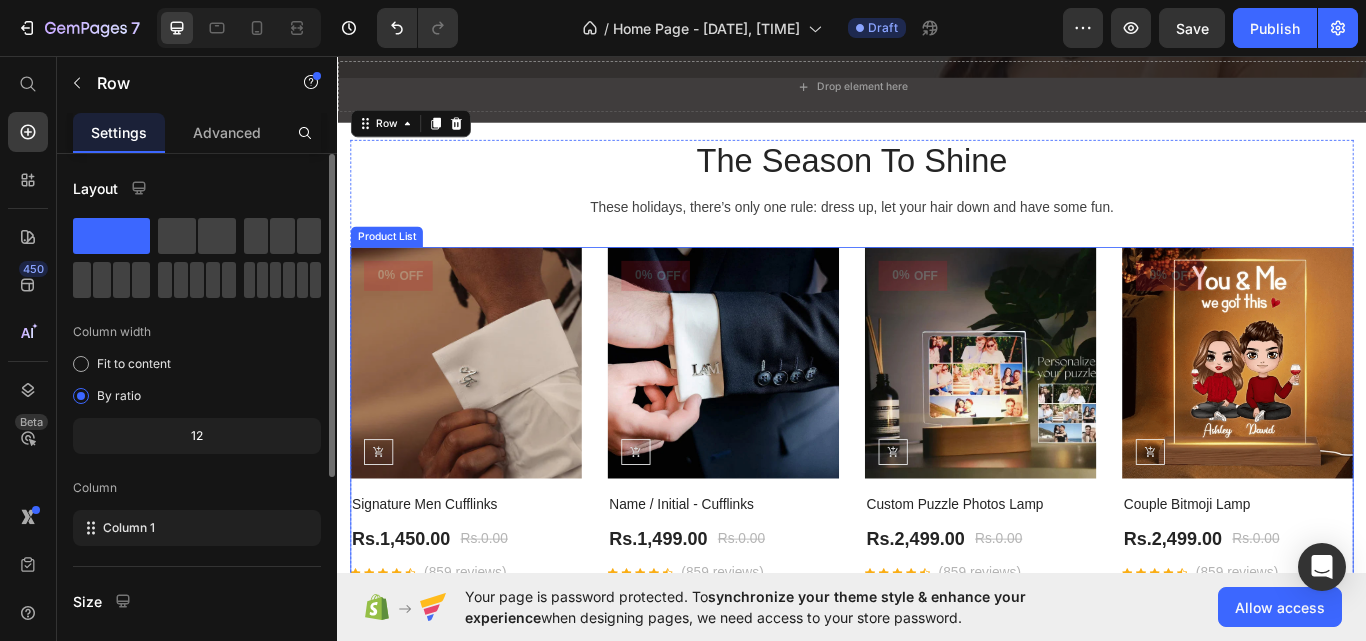 click on "0% OFF (P) Tag Product Images (P) Cart Button Row Signature Men Cufflinks (P) Title Rs.1,450.00 (P) Price Rs.0.00 (P) Price Row                Icon                Icon                Icon                Icon
Icon Icon List Hoz (859 reviews) Text block Row 0% OFF (P) Tag Product Images (P) Cart Button Row Name / Initial - Cufflinks (P) Title Rs.1,499.00 (P) Price Rs.0.00 (P) Price Row                Icon                Icon                Icon                Icon
Icon Icon List Hoz (859 reviews) Text block Row 0% OFF (P) Tag Product Images (P) Cart Button Row Custom Puzzle Photos Lamp (P) Title Rs.2,499.00 (P) Price Rs.0.00 (P) Price Row                Icon                Icon                Icon                Icon
Icon Icon List Hoz (859 reviews) Text block Row 0% OFF (P) Tag Product Images (P) Cart Button Row Couple Bitmoji Lamp (P) Title Rs.2,499.00 (P) Price Rs.0.00 (P) Price Row                Icon                Icon                Icon                Icon" at bounding box center [937, 477] 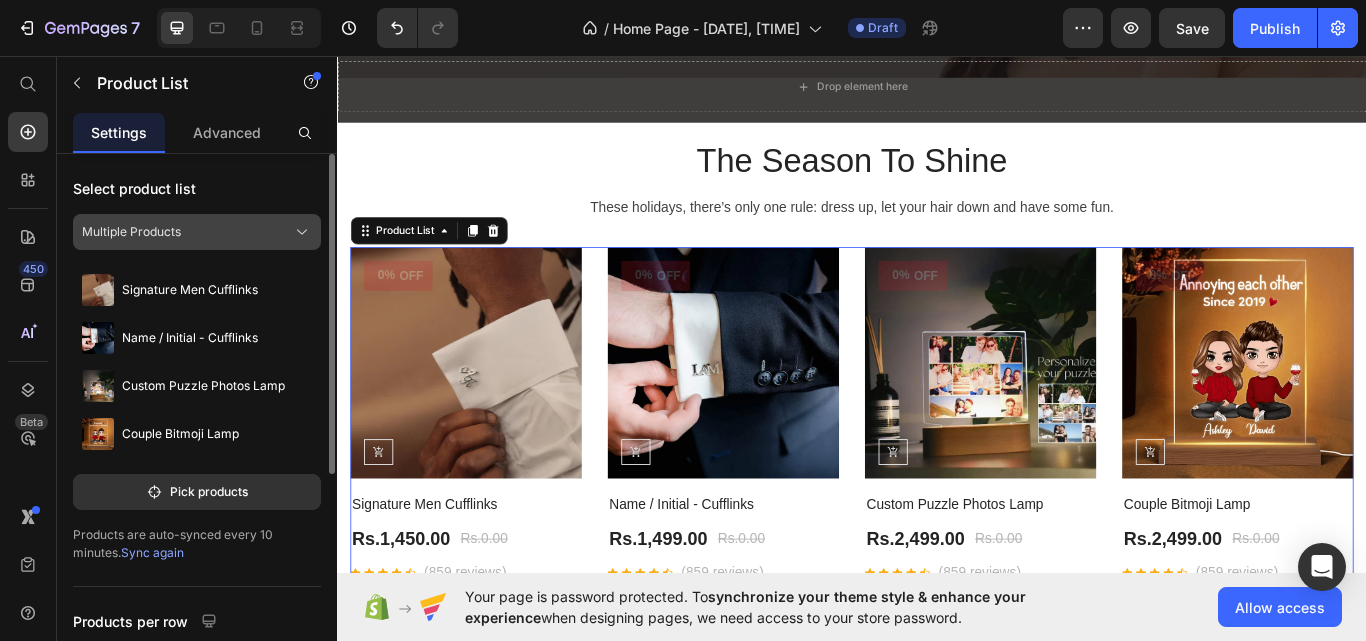 click on "Multiple Products" 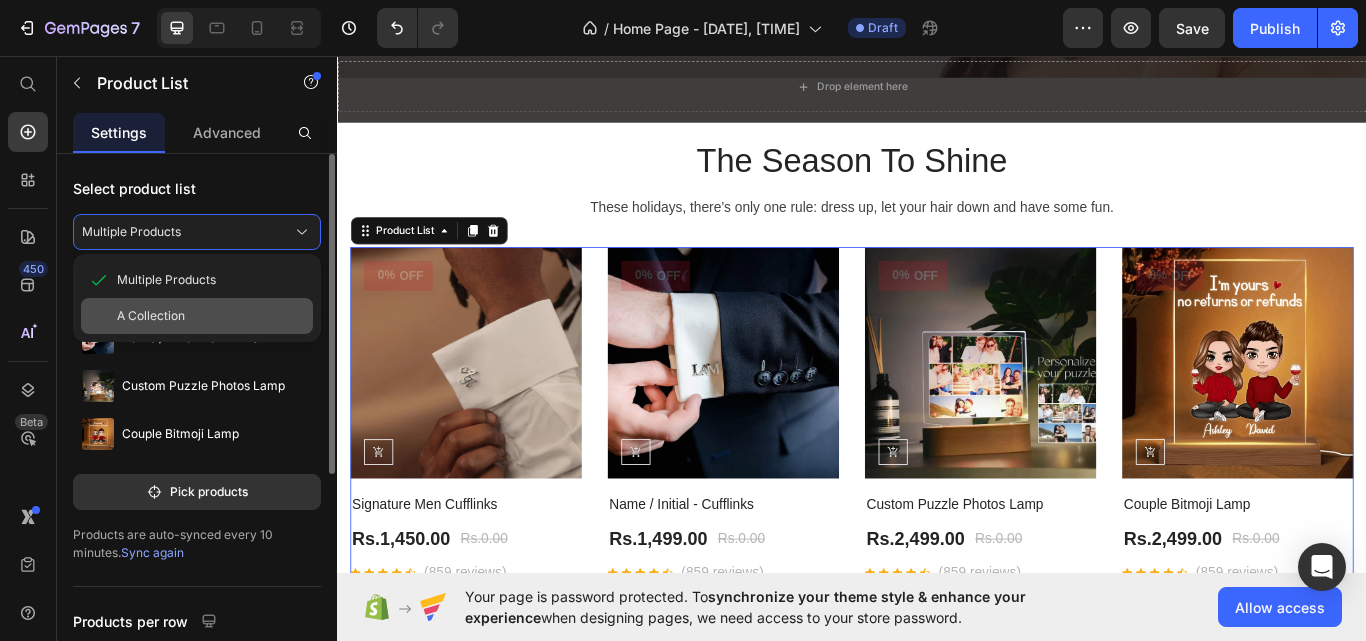 click on "A Collection" at bounding box center [151, 316] 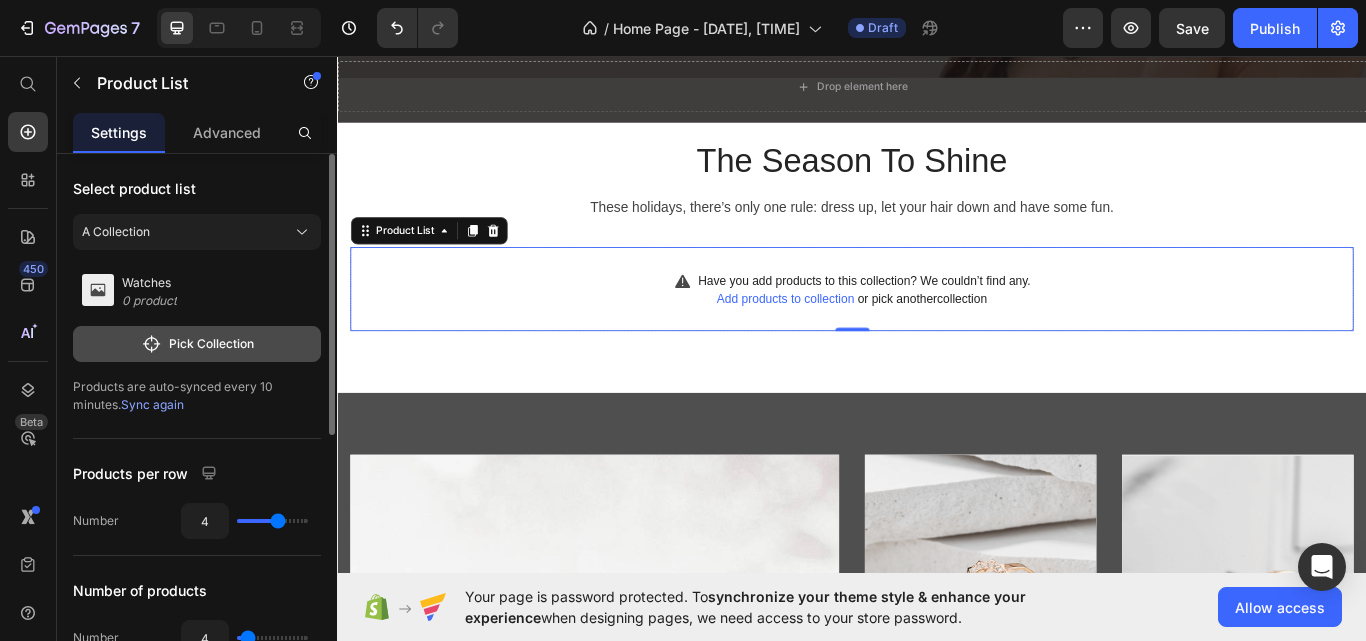 click on "Pick Collection" at bounding box center [197, 344] 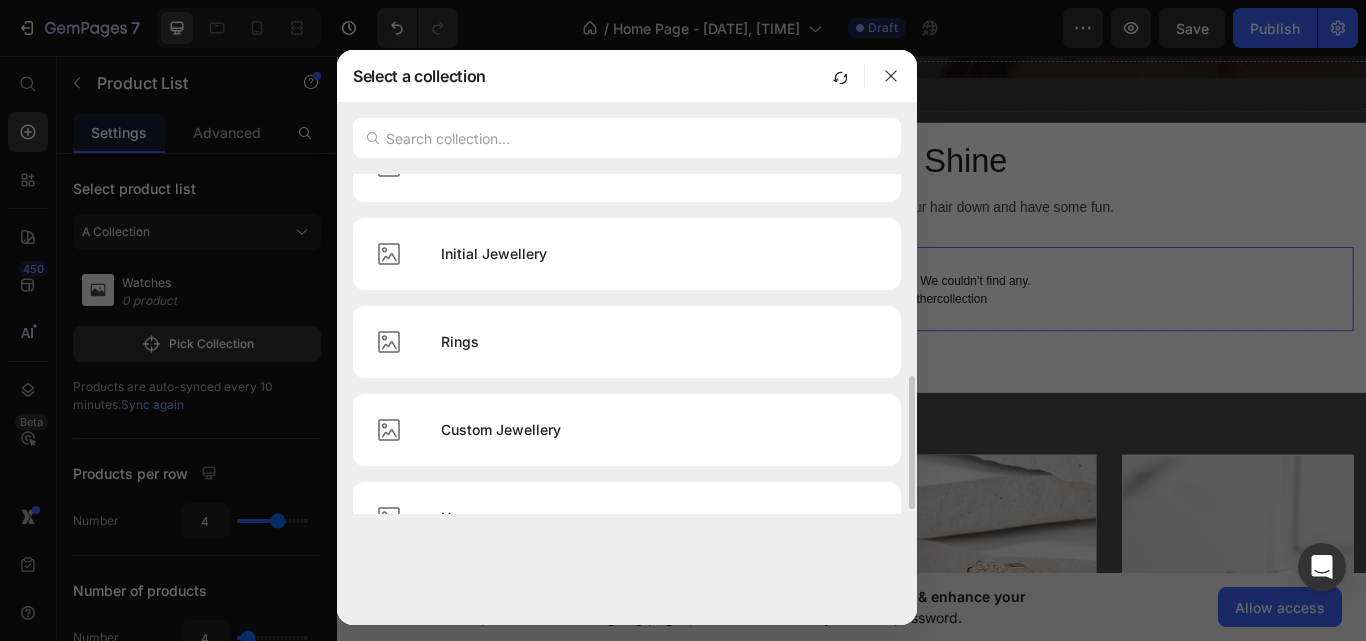 scroll, scrollTop: 478, scrollLeft: 0, axis: vertical 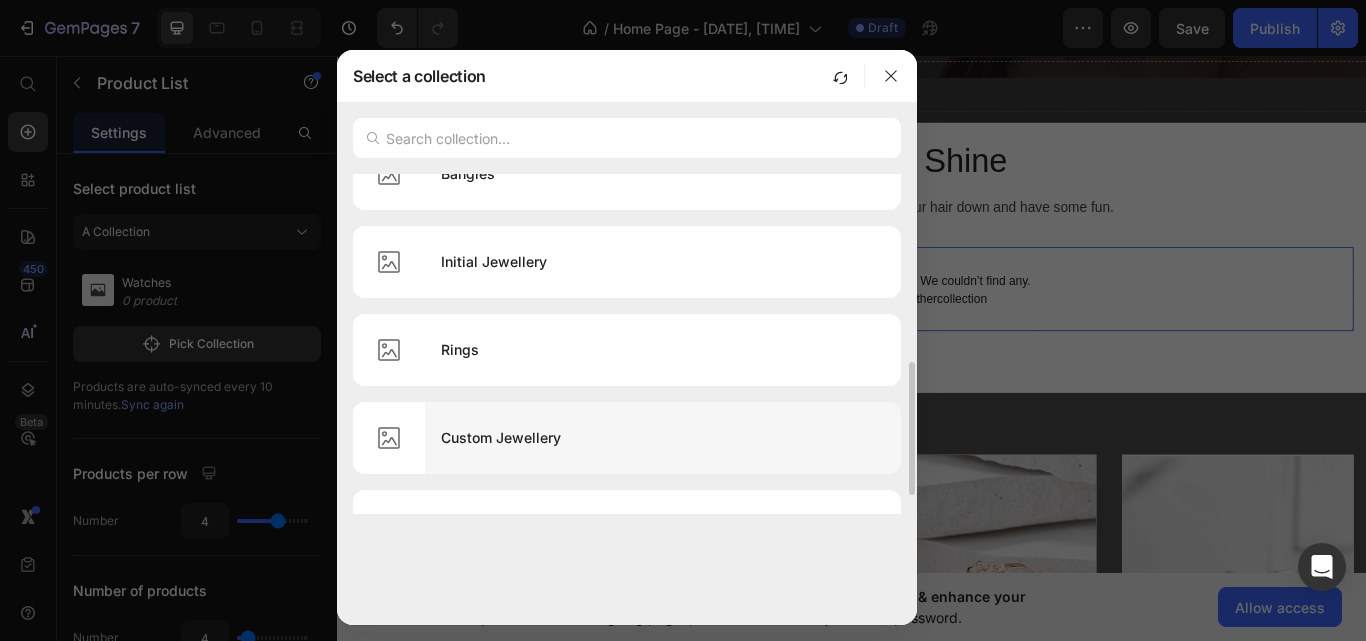 click on "Custom Jewellery" at bounding box center (663, 438) 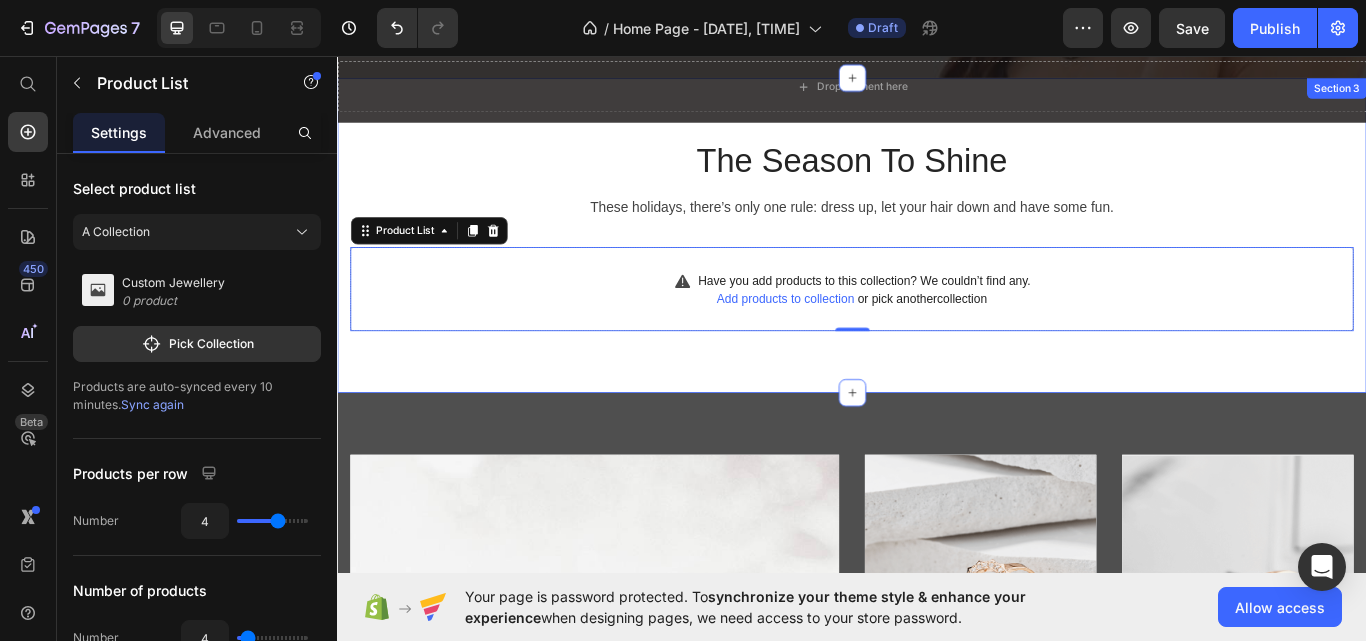 click on "The Season To Shine Heading These holidays, there’s only one rule: dress up, let your hair down and have some fun.  Text block Have you add products to this collection? We couldn’t find any. Add products to collection   or pick another  collection Product List   0 Row Section 3" at bounding box center (937, 267) 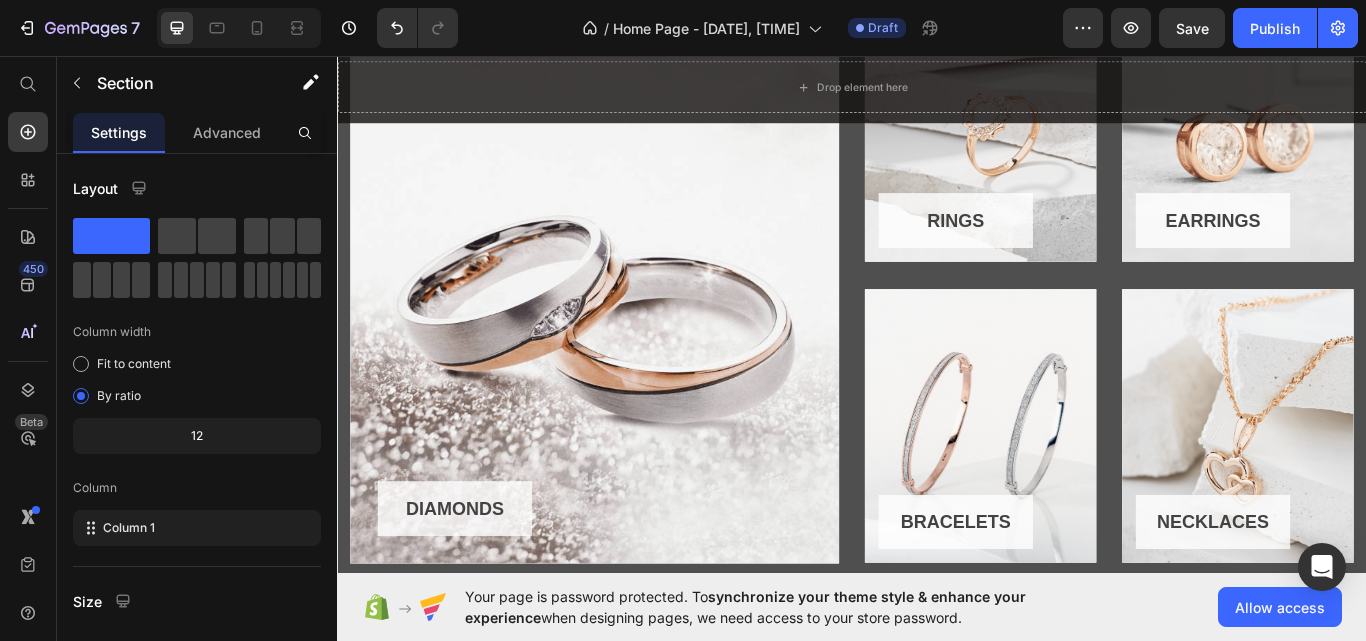 scroll, scrollTop: 1260, scrollLeft: 0, axis: vertical 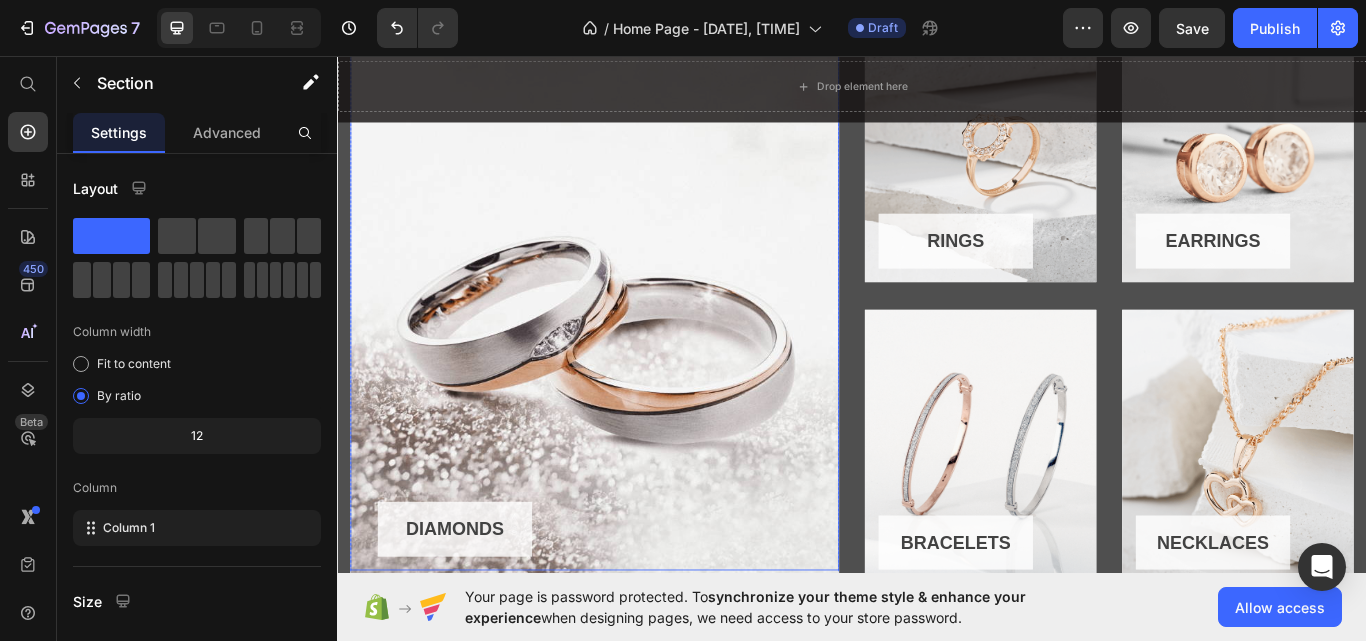 click on "DIAMONDS Button Row" at bounding box center (637, 329) 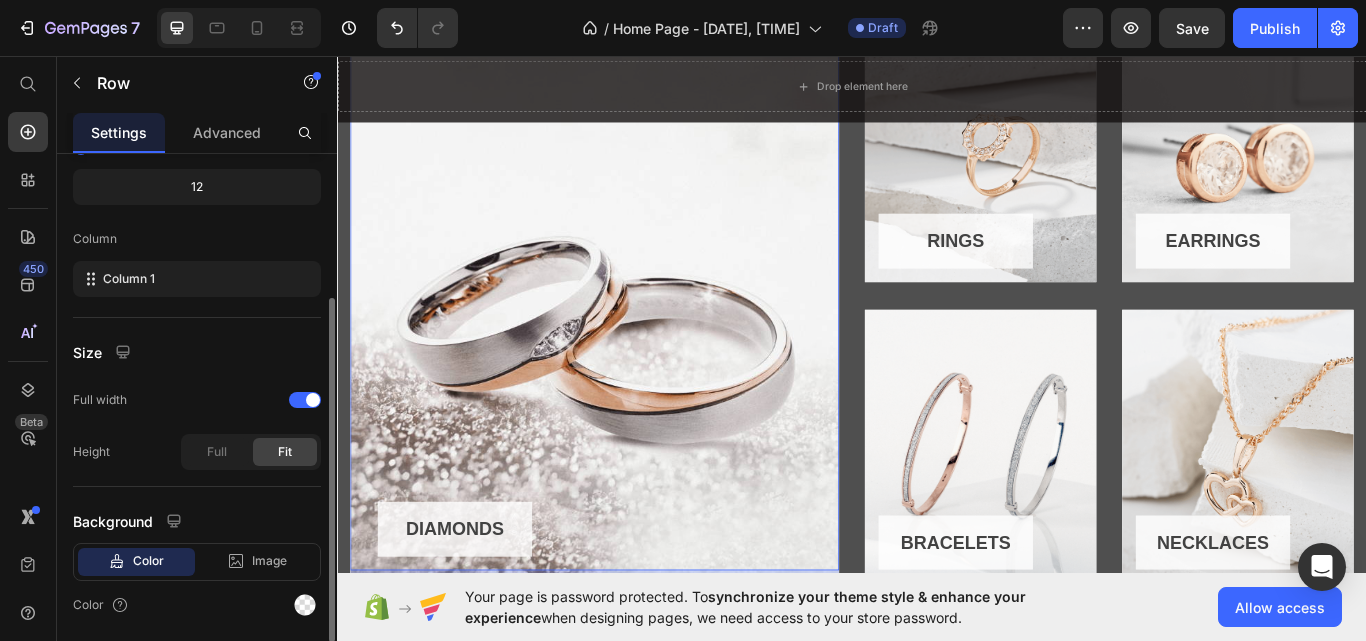 scroll, scrollTop: 316, scrollLeft: 0, axis: vertical 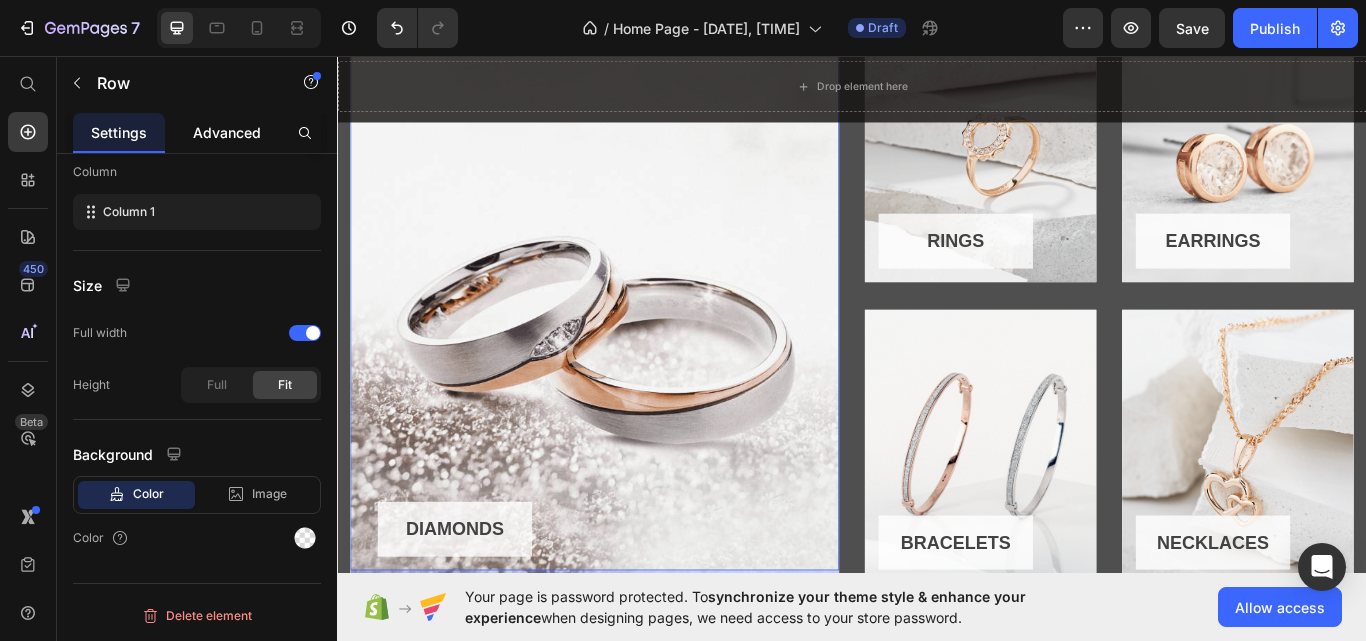 click on "Advanced" at bounding box center (227, 132) 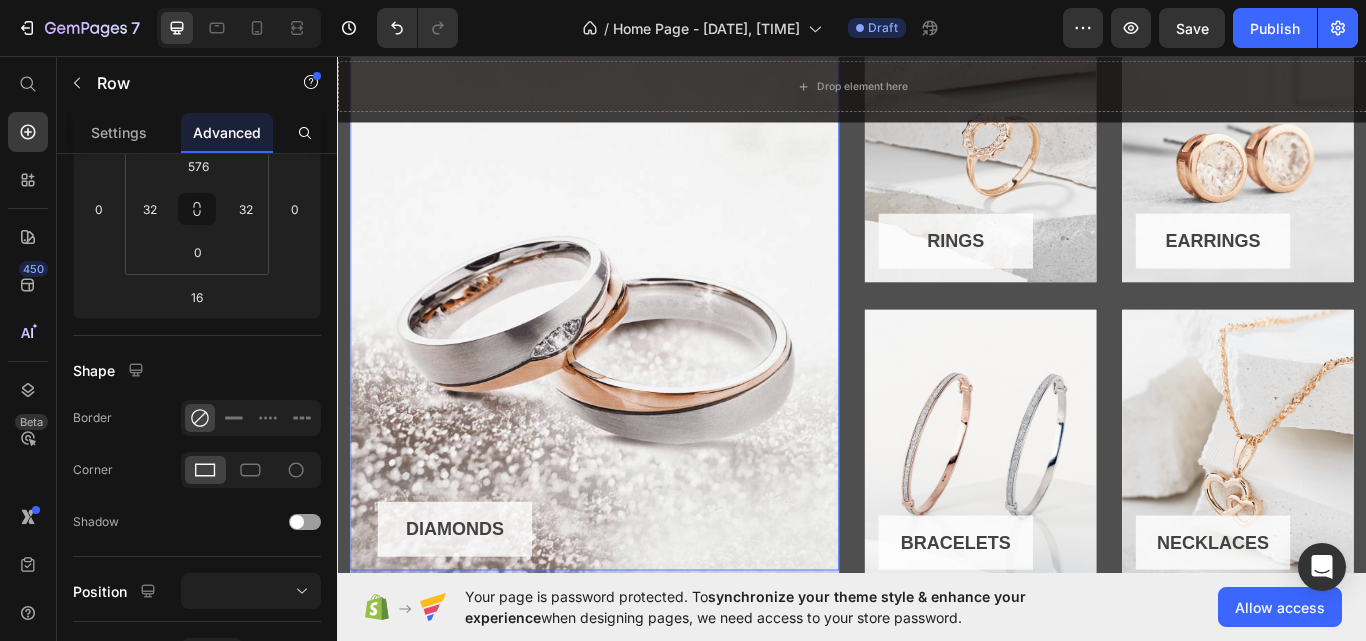 scroll, scrollTop: 0, scrollLeft: 0, axis: both 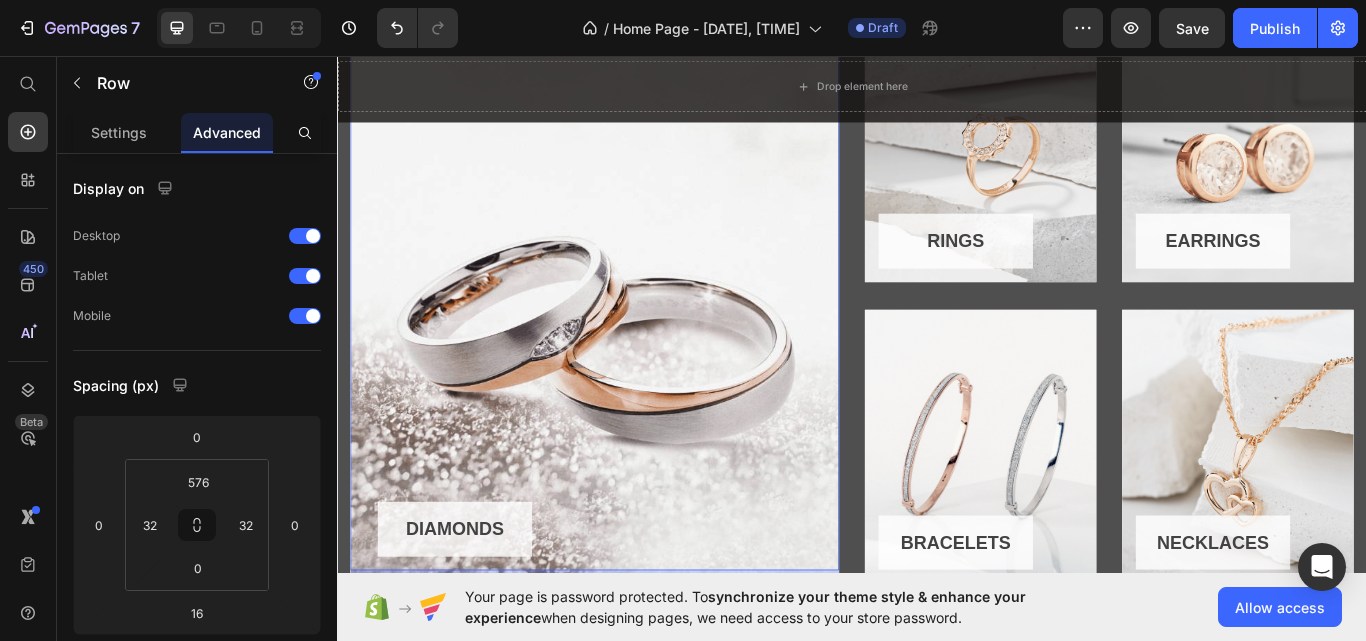 click on "DIAMONDS Button Row   16" at bounding box center (637, 329) 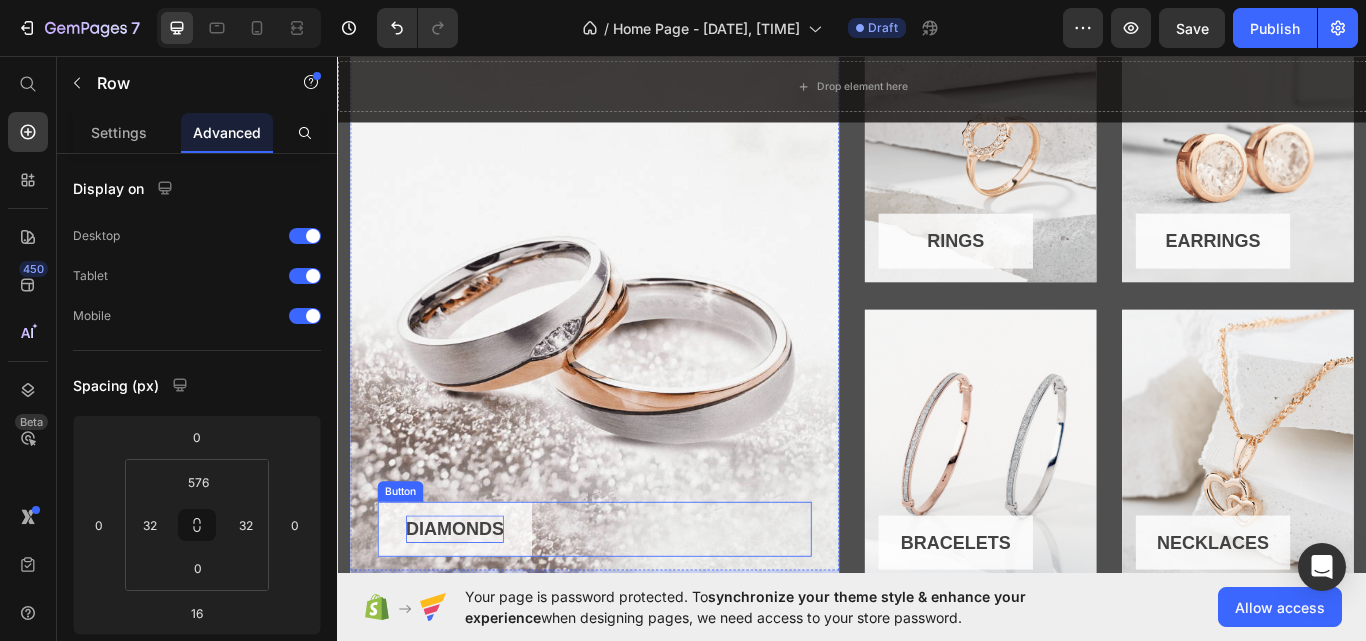 click on "DIAMONDS" at bounding box center (474, 609) 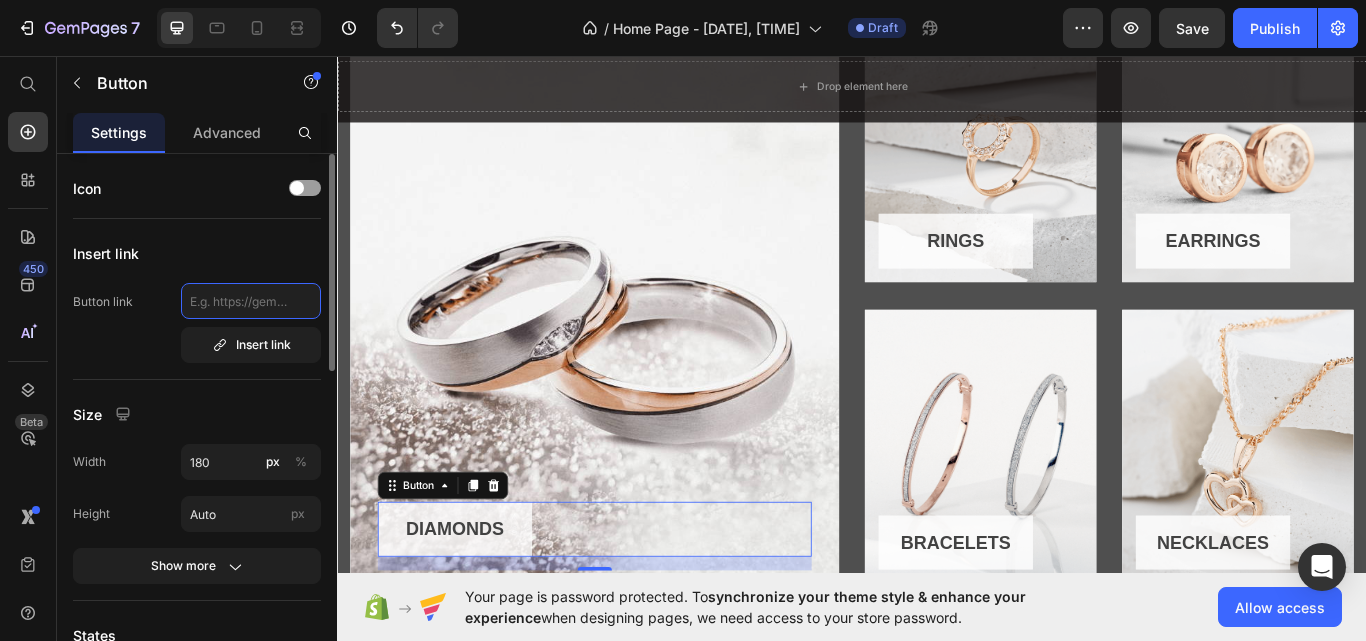 click 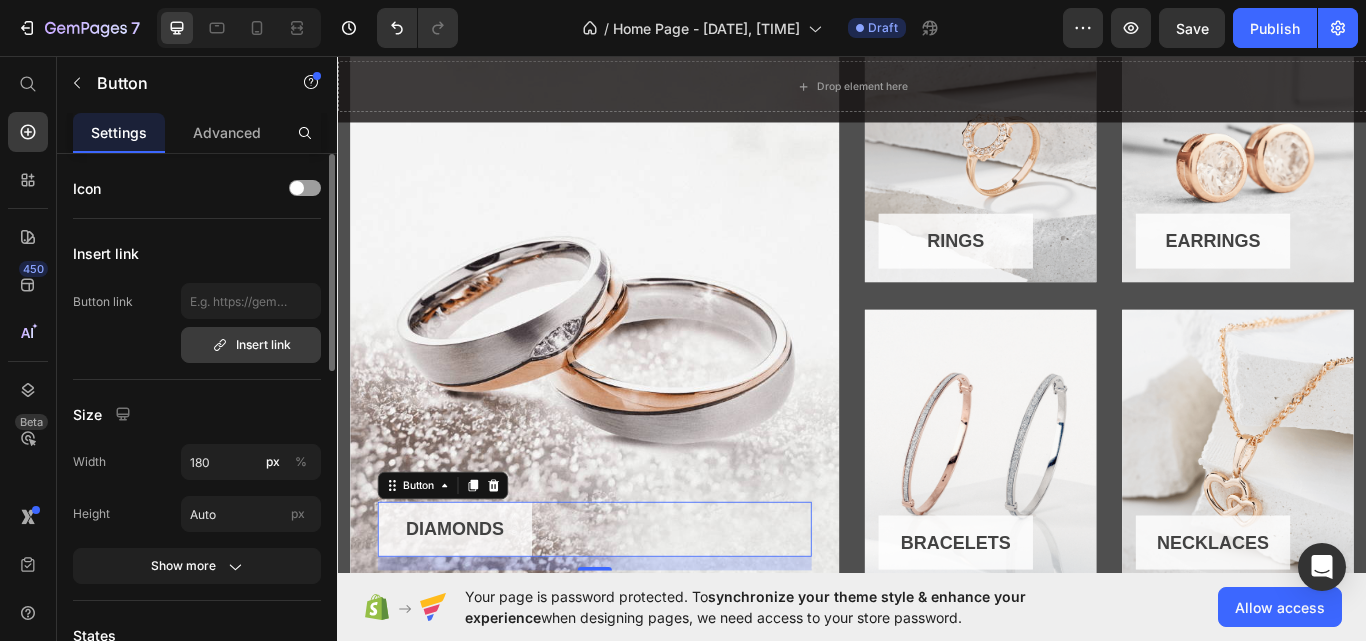 click on "Insert link" at bounding box center [251, 345] 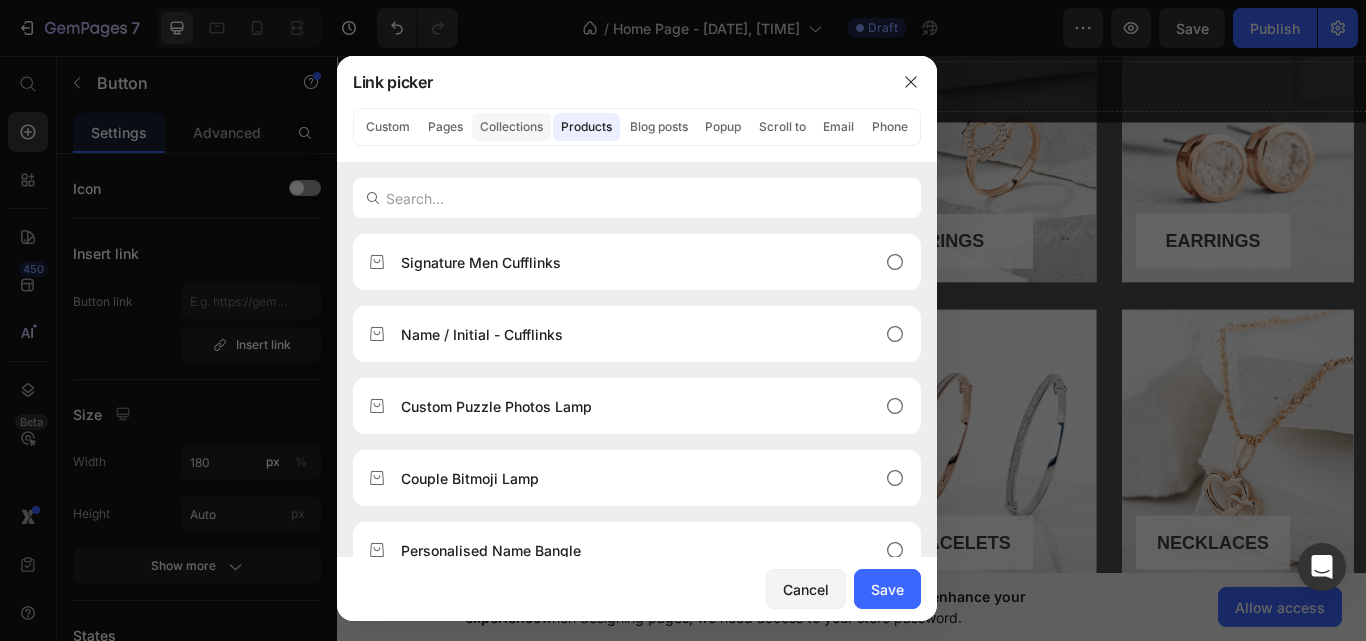 click on "Collections" 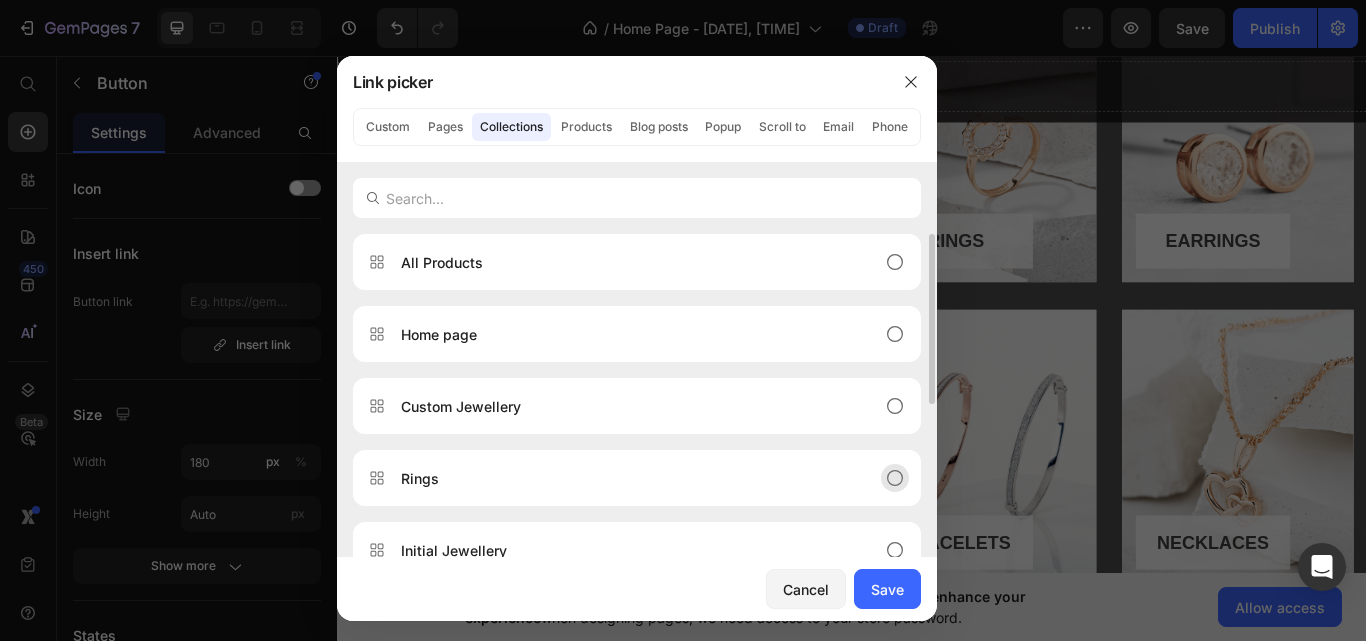 click on "Rings" at bounding box center [621, 478] 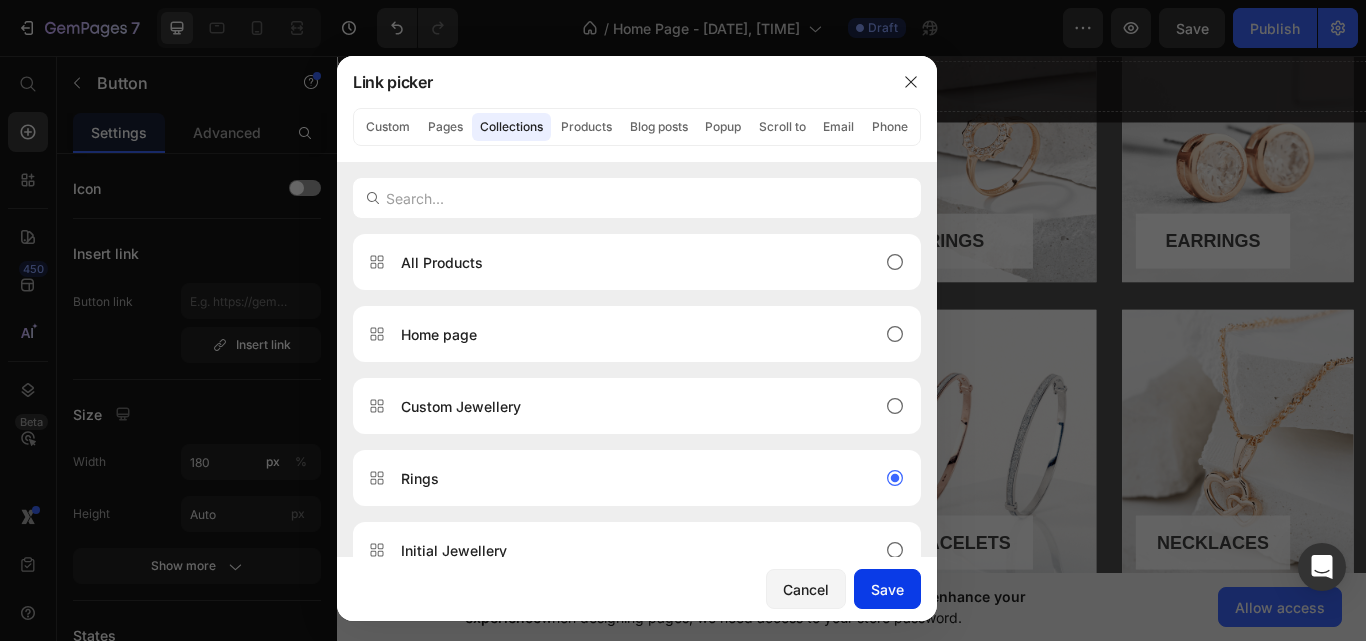 click on "Save" at bounding box center [887, 589] 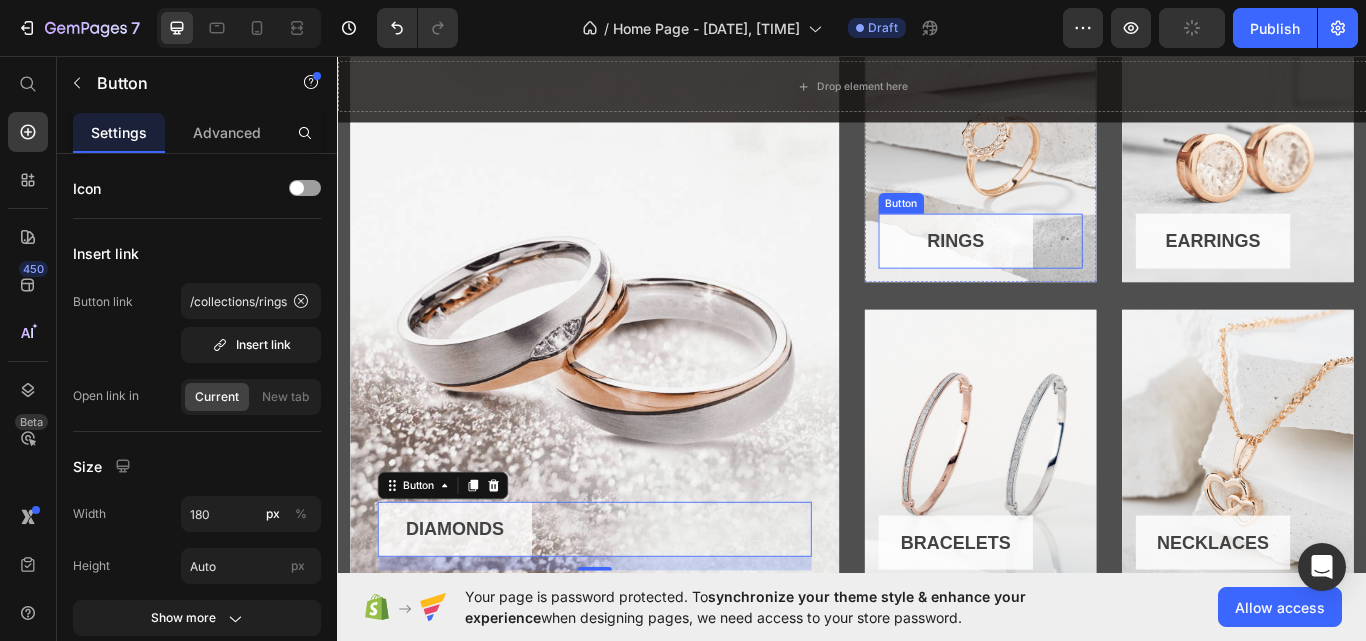 click on "RINGS" at bounding box center [1058, 273] 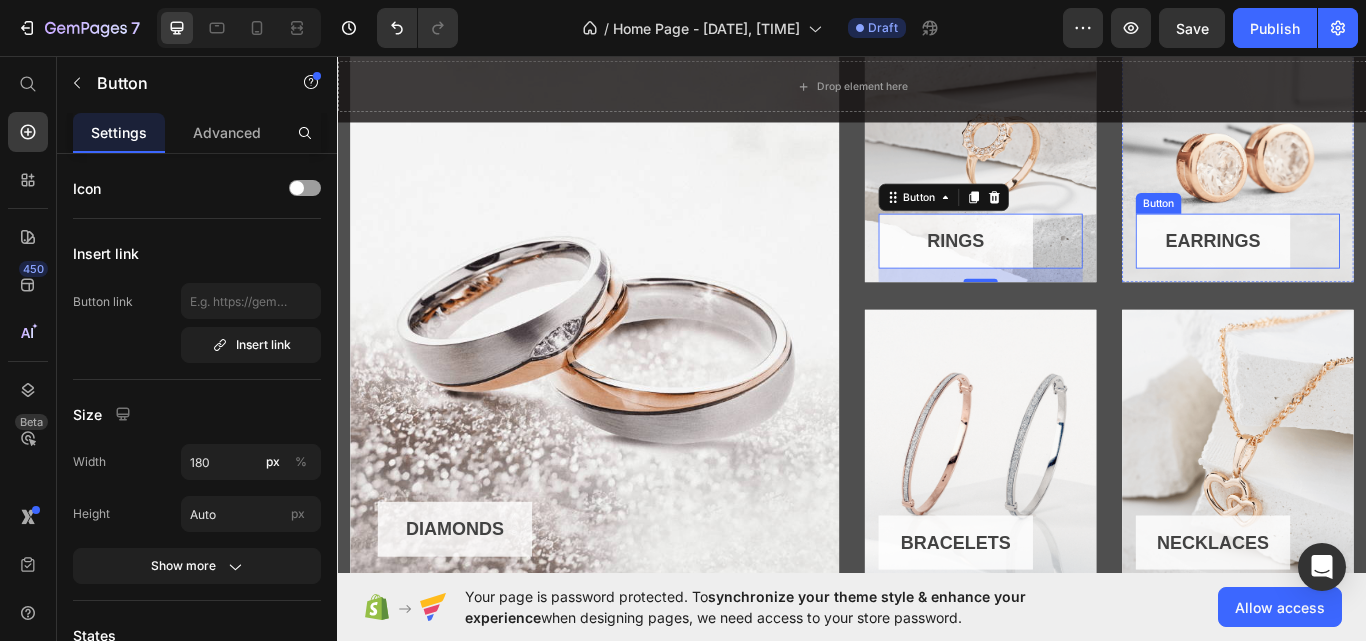 click on "EARRINGS" at bounding box center (1358, 273) 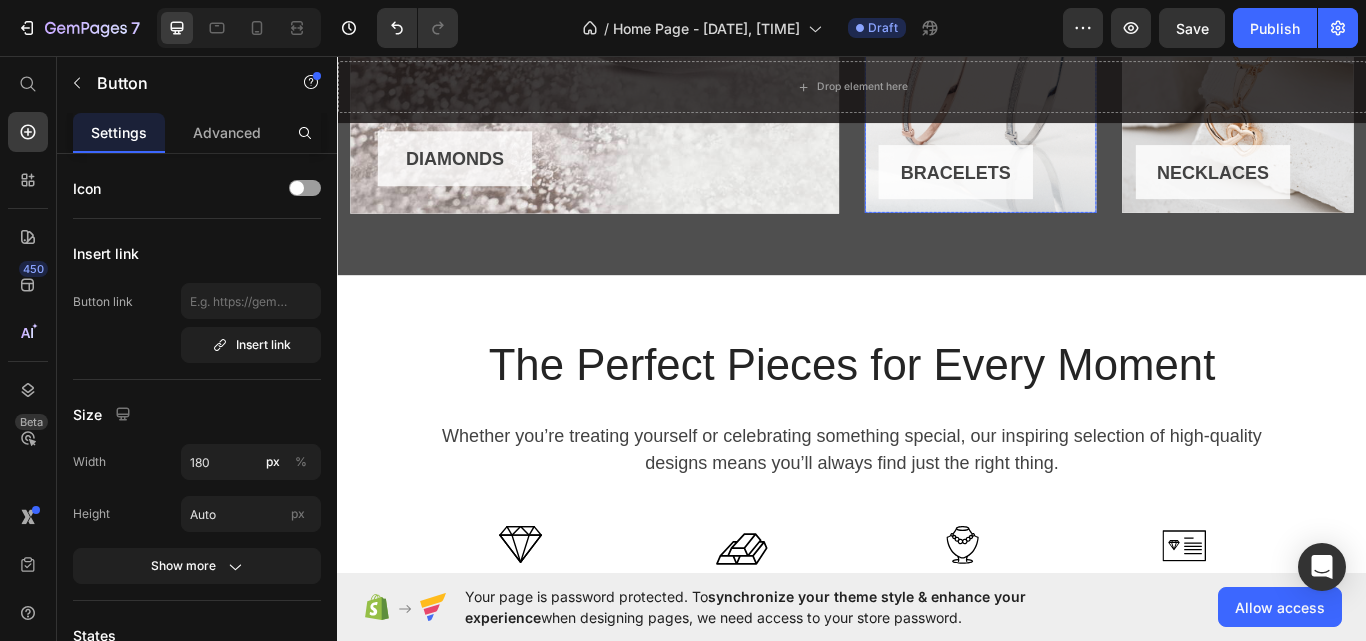 scroll, scrollTop: 1532, scrollLeft: 0, axis: vertical 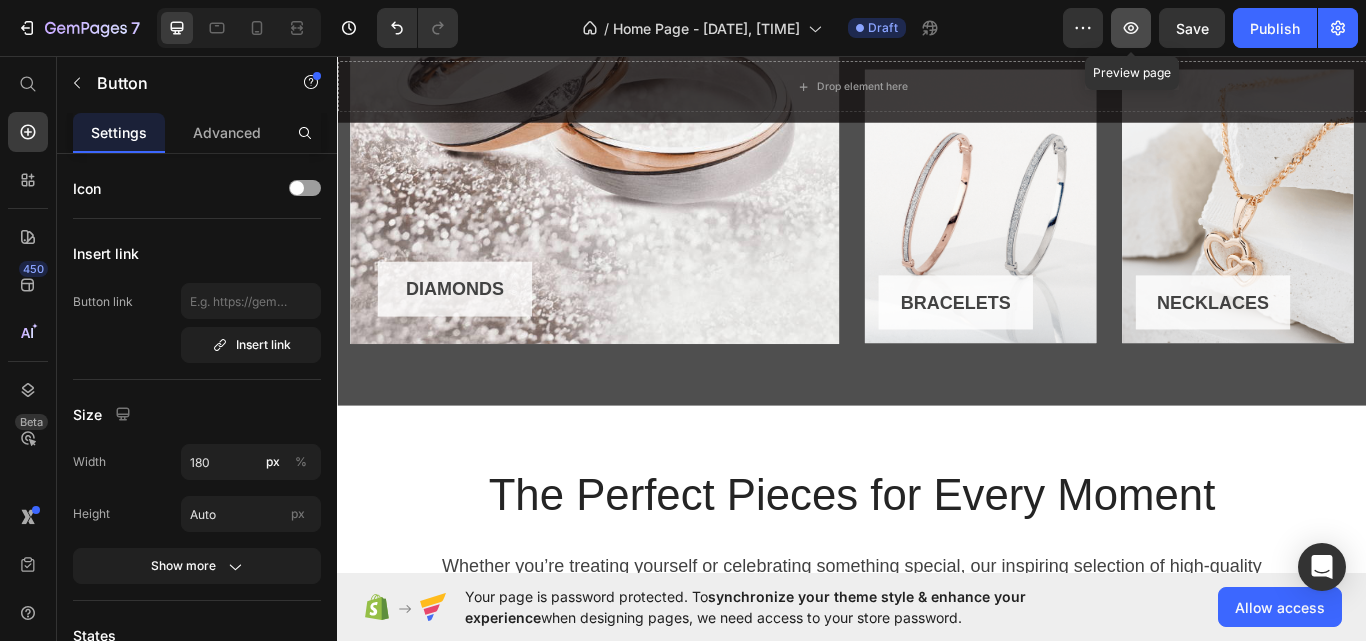 click 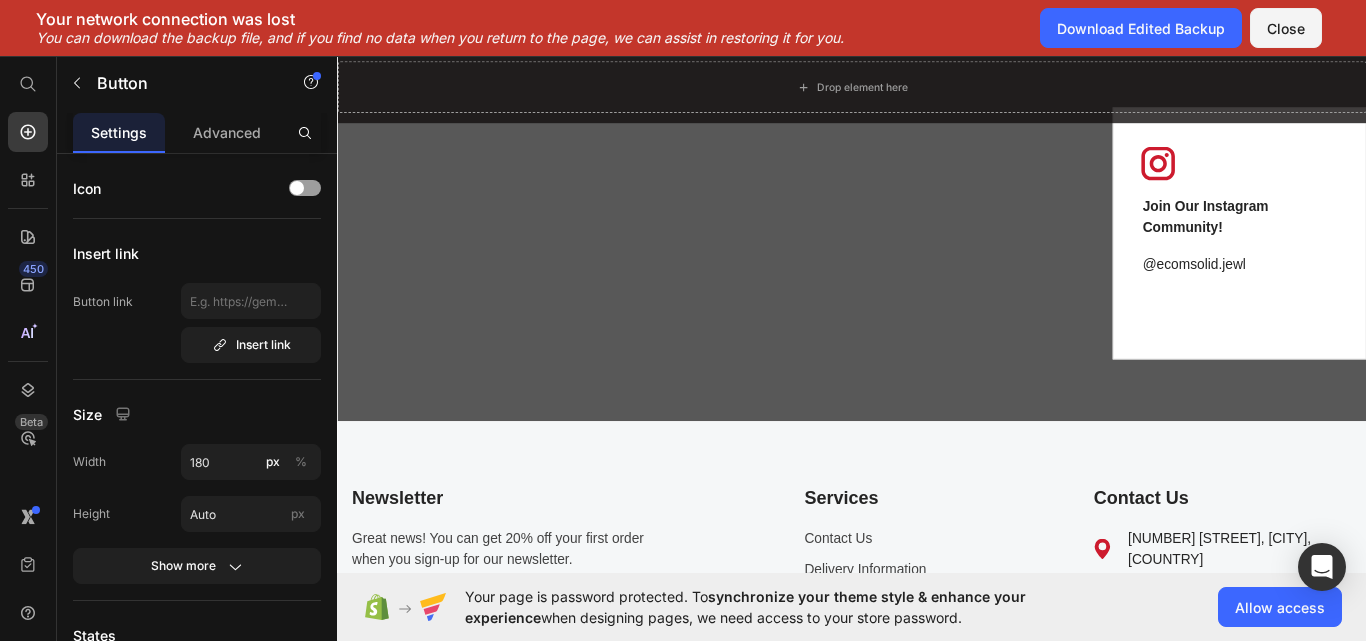 scroll, scrollTop: 4609, scrollLeft: 0, axis: vertical 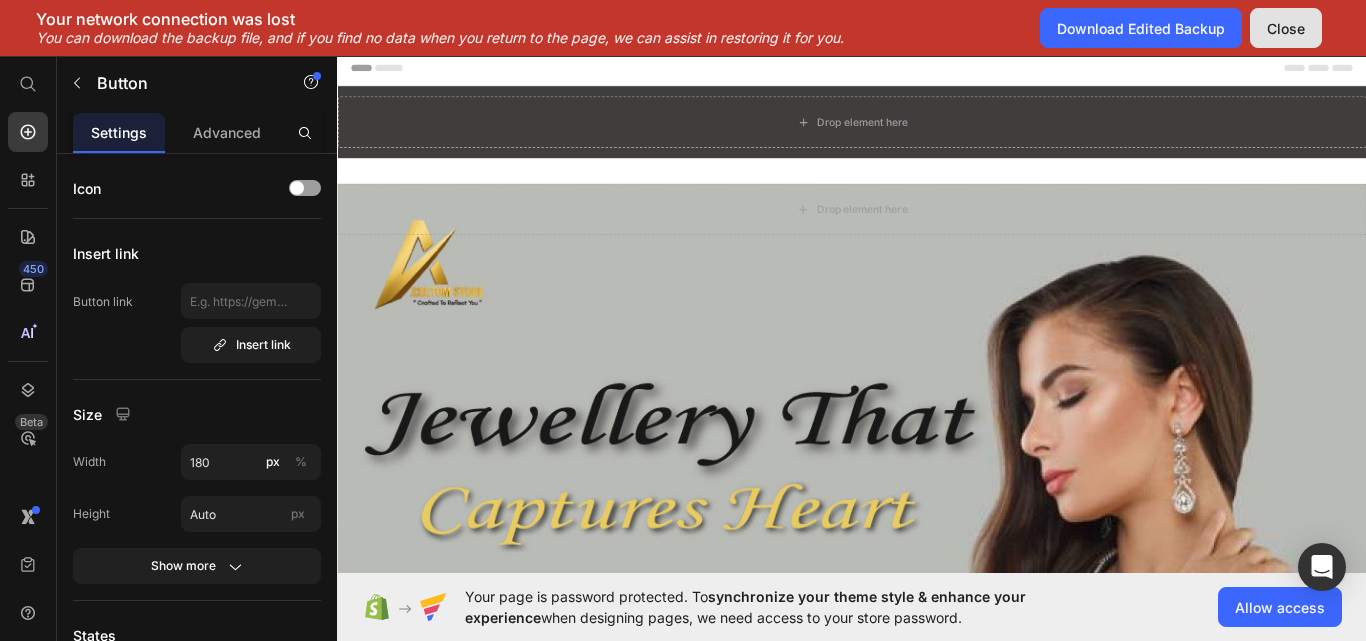 click on "Close" at bounding box center (1286, 28) 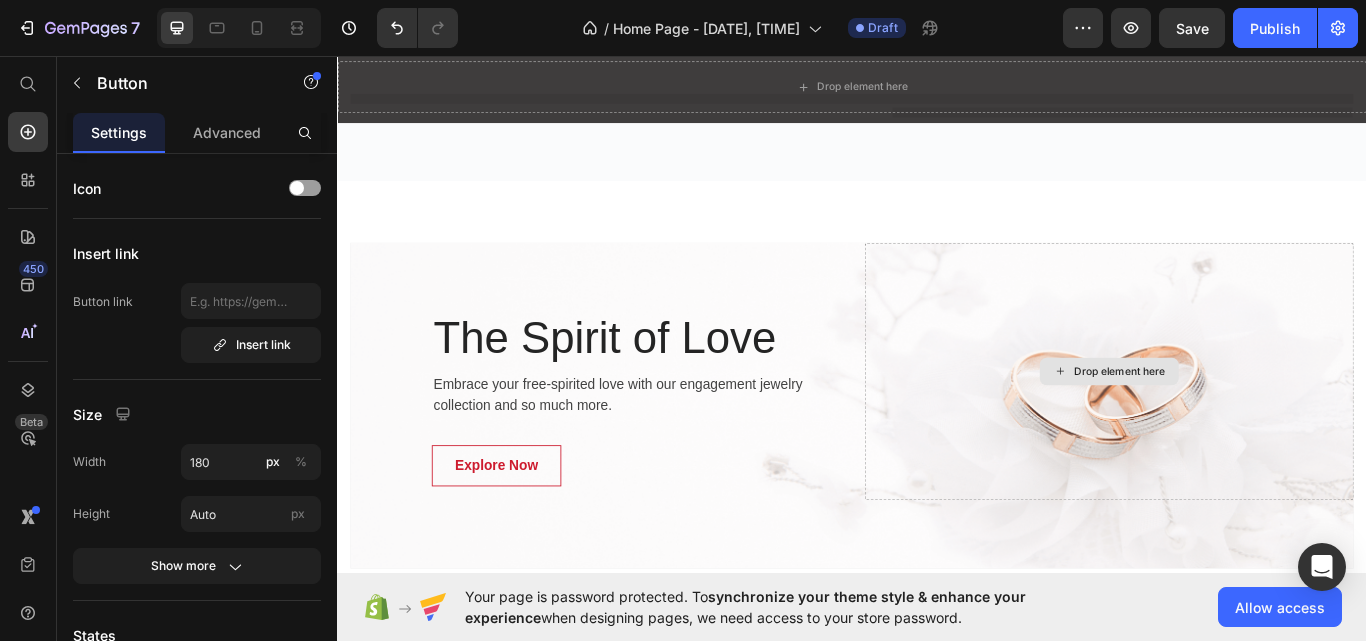 scroll, scrollTop: 2528, scrollLeft: 0, axis: vertical 